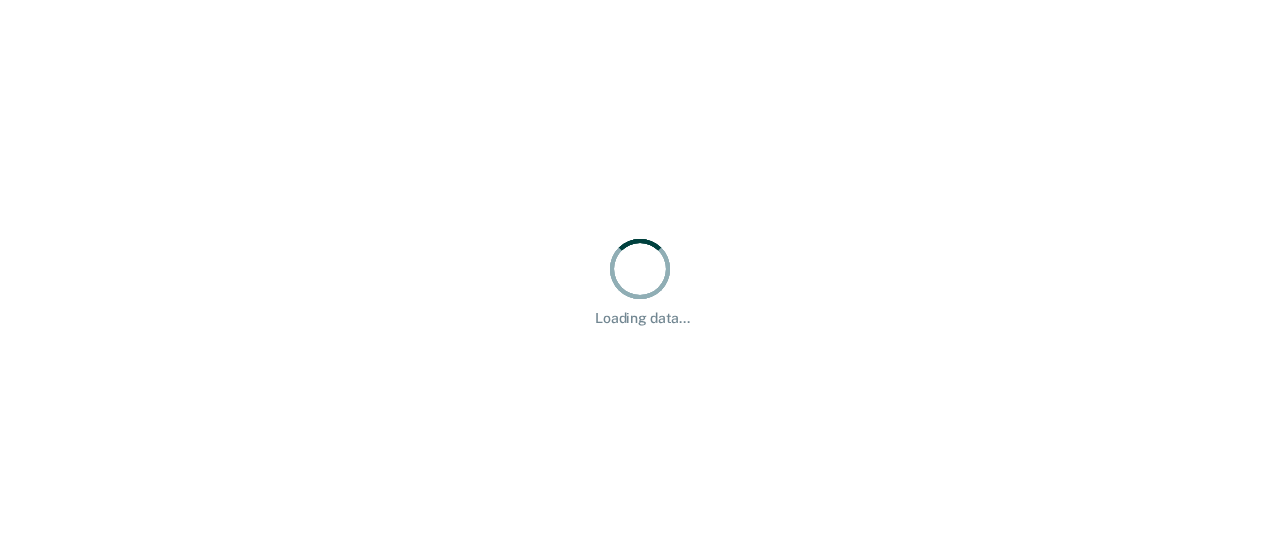 scroll, scrollTop: 0, scrollLeft: 0, axis: both 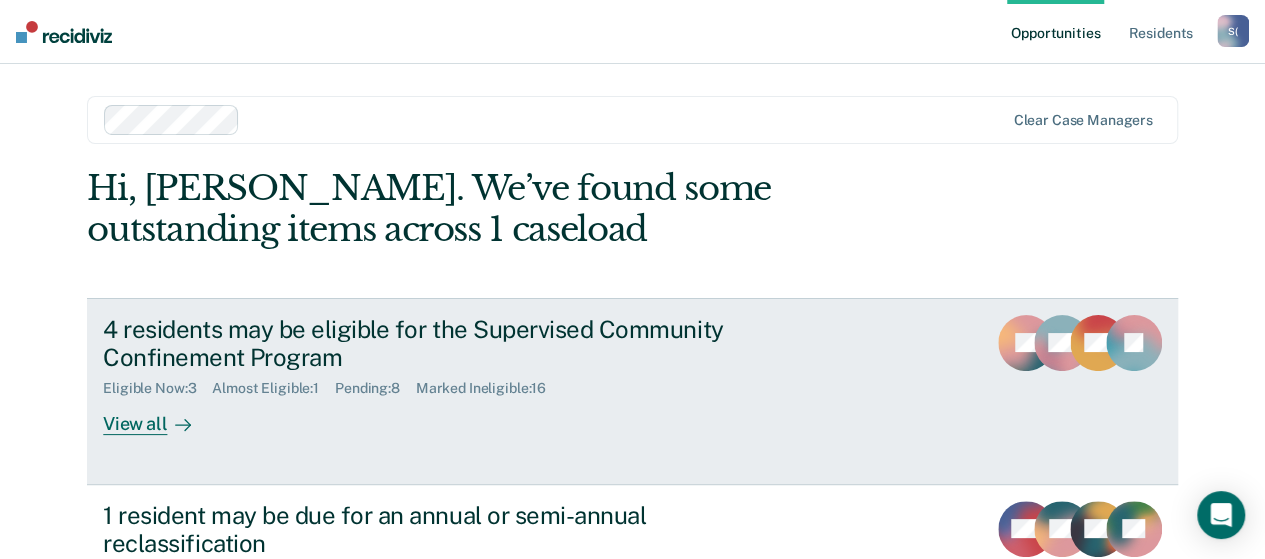 click on "View all" at bounding box center (159, 416) 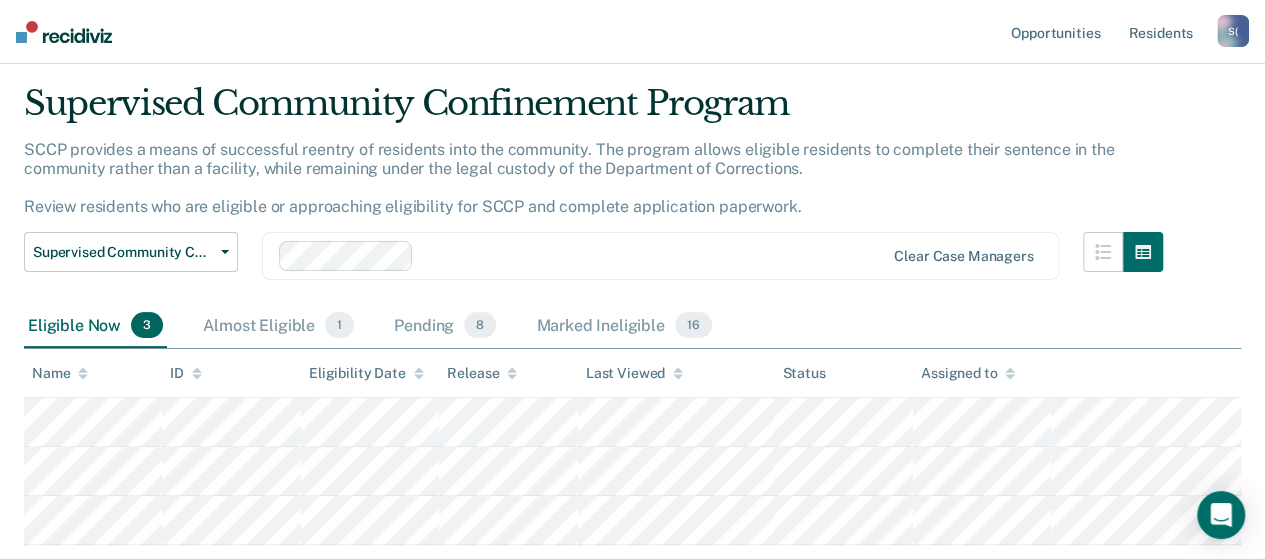 scroll, scrollTop: 0, scrollLeft: 0, axis: both 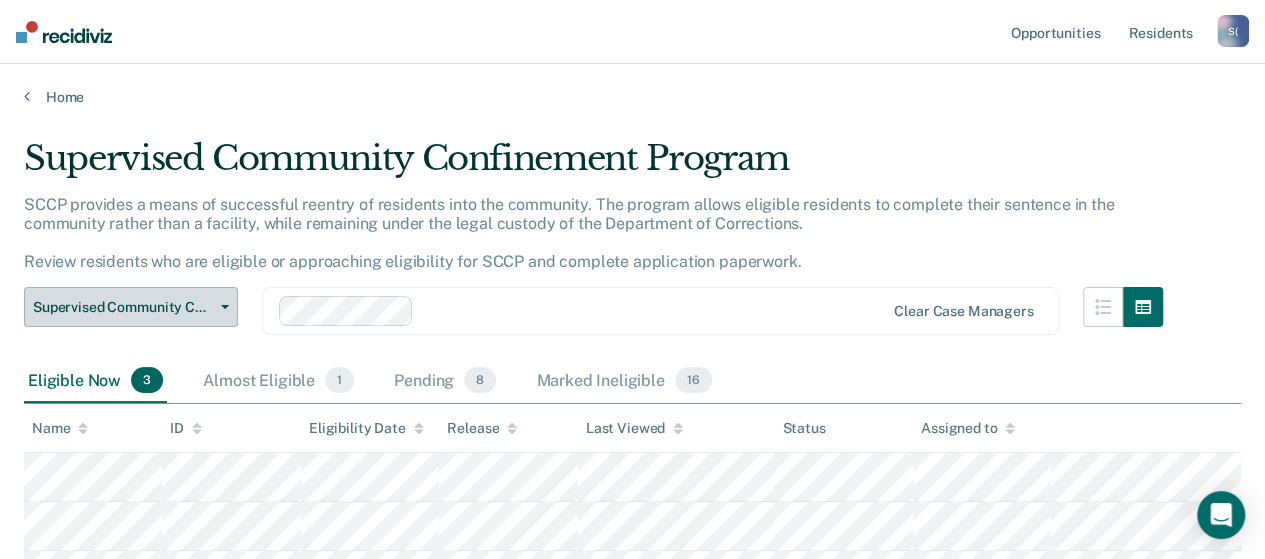 click on "Supervised Community Confinement Program" at bounding box center [131, 307] 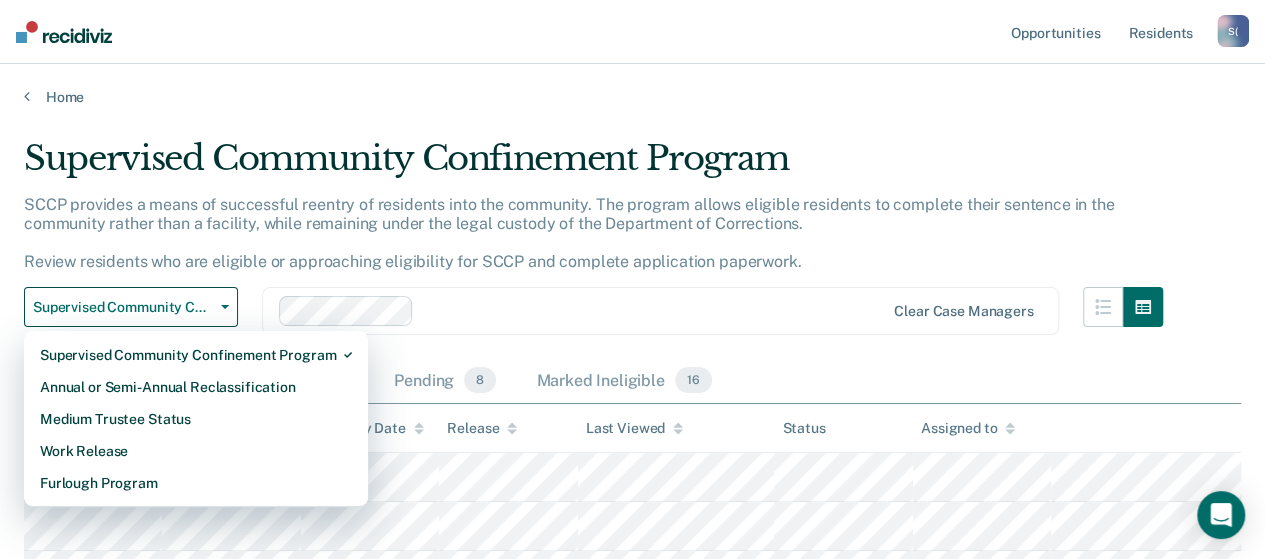 click on "Clear   case managers" at bounding box center [660, 311] 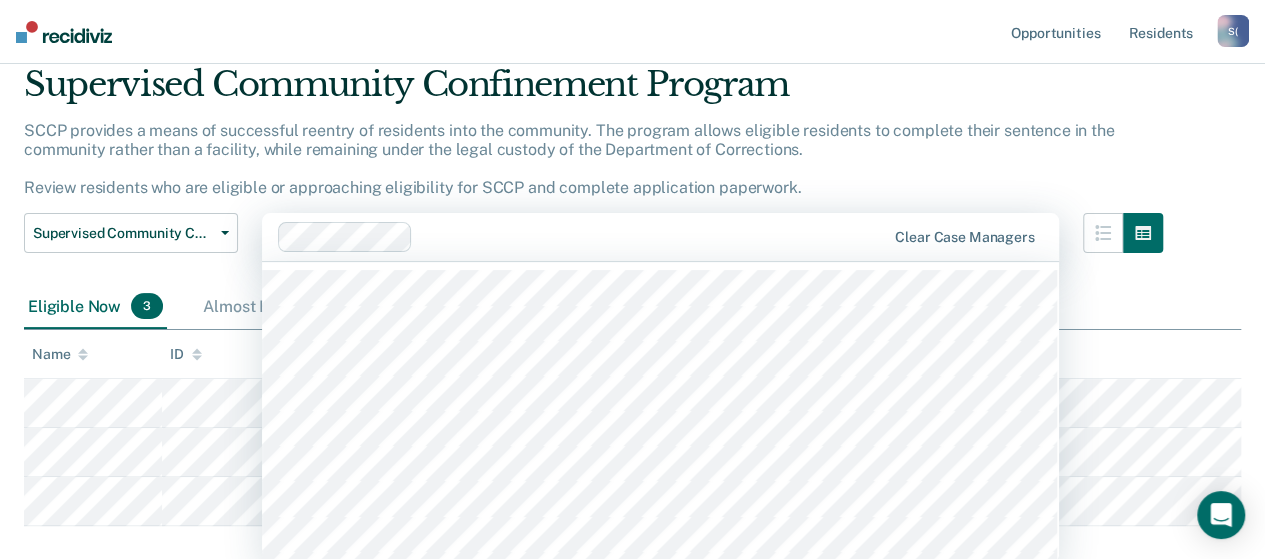 scroll, scrollTop: 76, scrollLeft: 0, axis: vertical 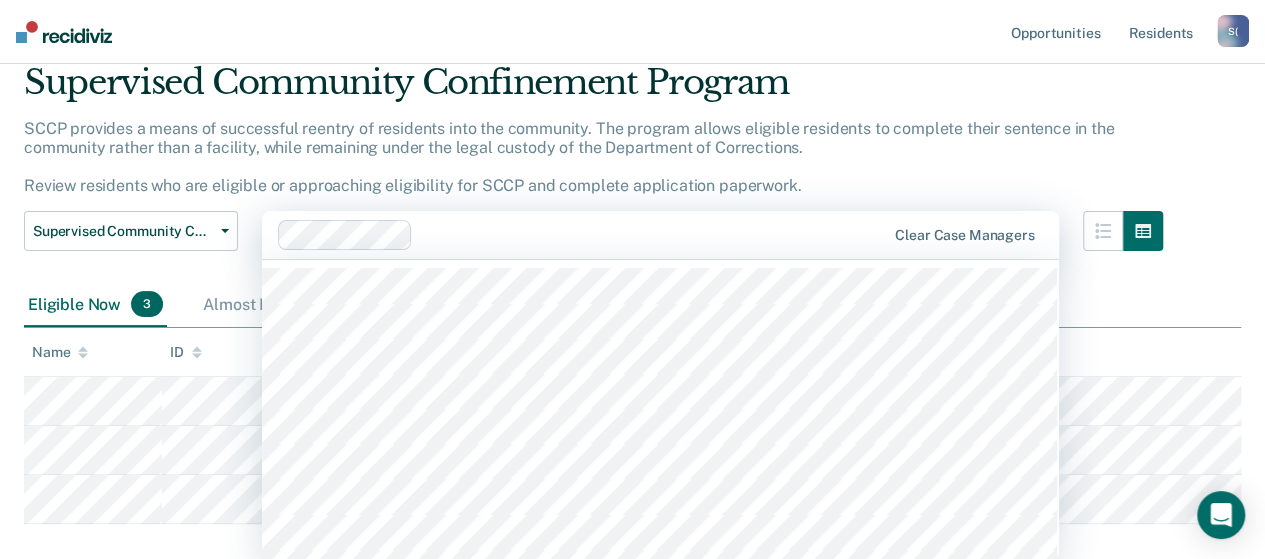 click on "SCCP provides a means of successful reentry of residents into the community. The program allows eligible residents to complete their sentence in the community rather than a facility, while remaining under the legal custody of the Department of Corrections. Review residents who are eligible or approaching eligibility for SCCP and complete application paperwork." at bounding box center (569, 157) 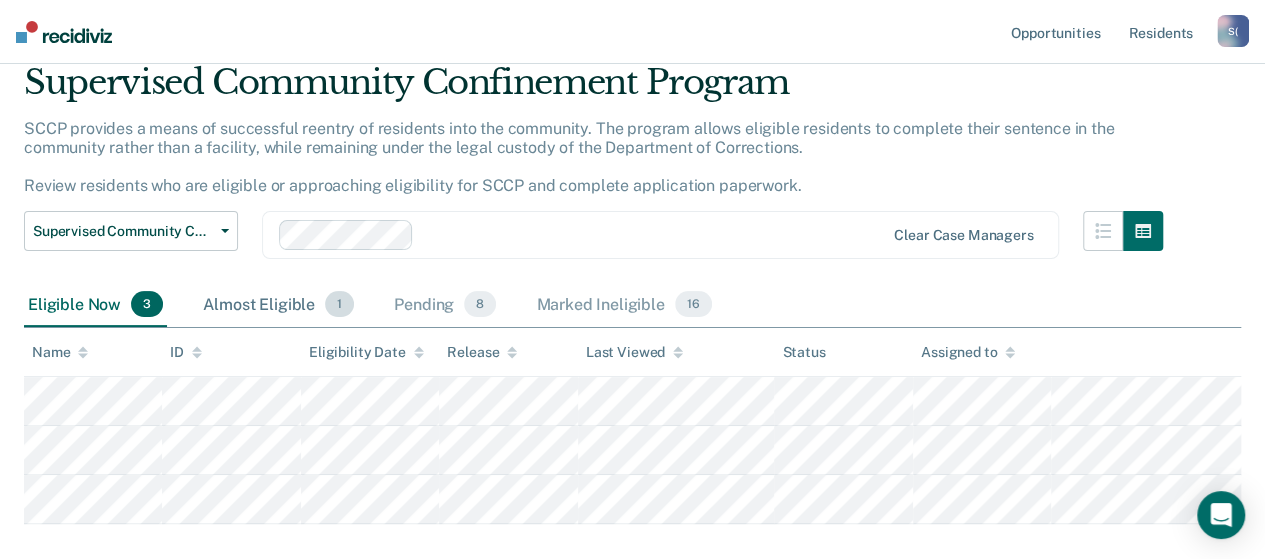 click on "Almost Eligible 1" at bounding box center (278, 305) 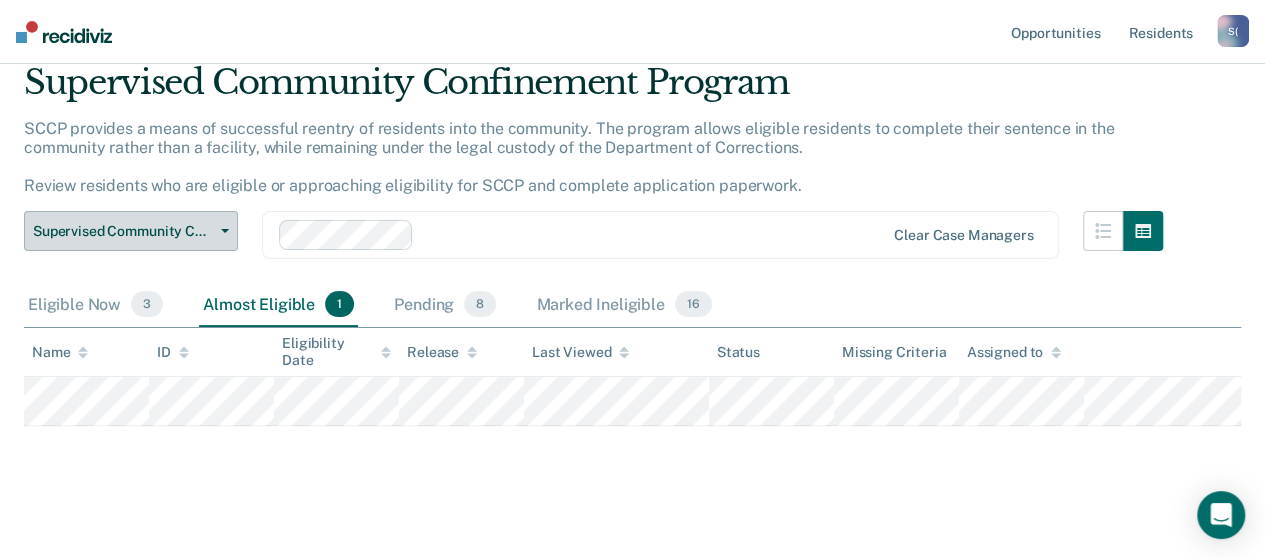 click on "Supervised Community Confinement Program" at bounding box center [131, 231] 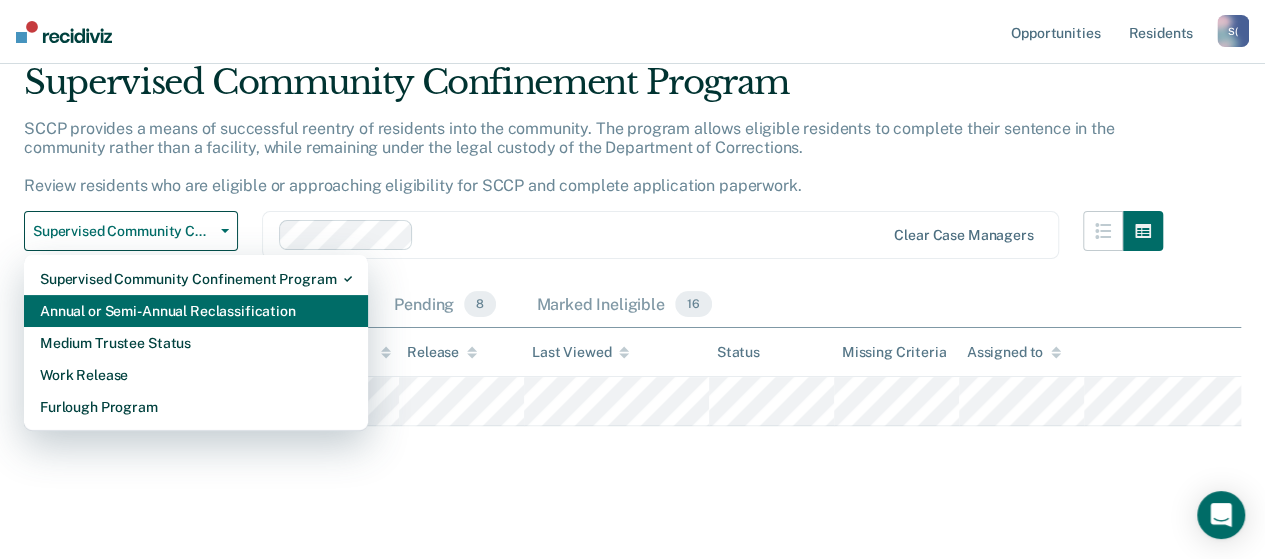 click on "Annual or Semi-Annual Reclassification" at bounding box center (196, 311) 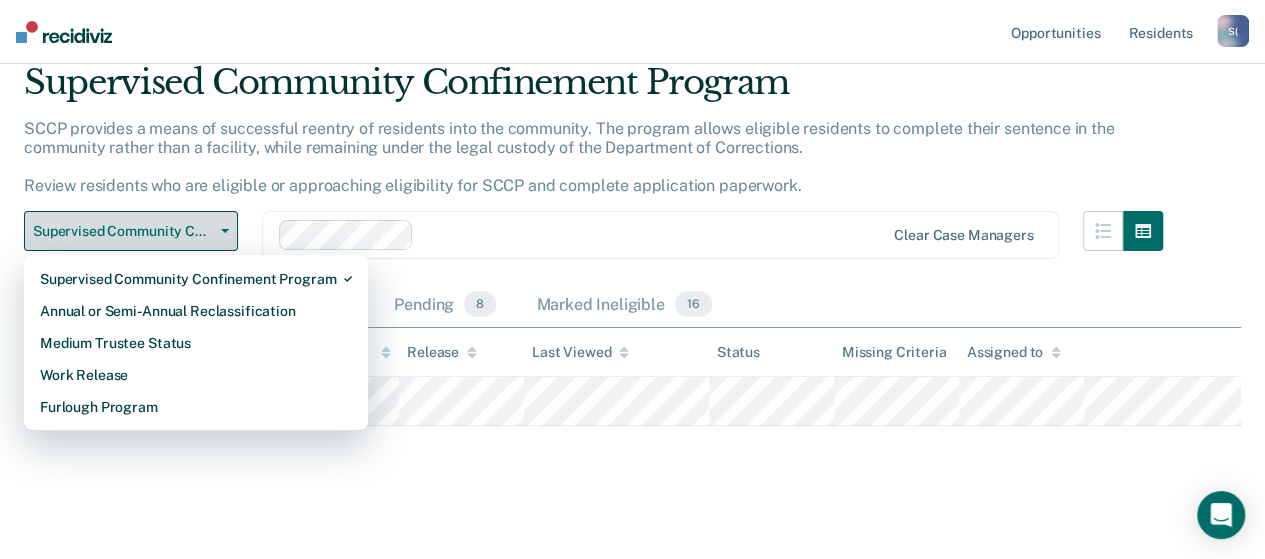 scroll, scrollTop: 0, scrollLeft: 0, axis: both 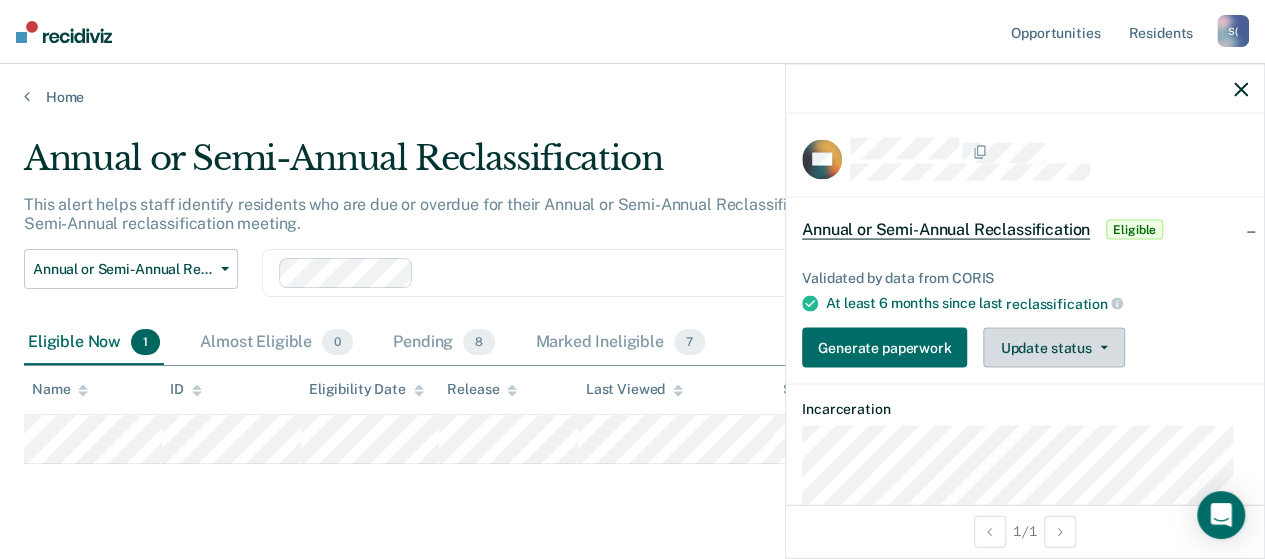 click on "Update status" at bounding box center (1053, 348) 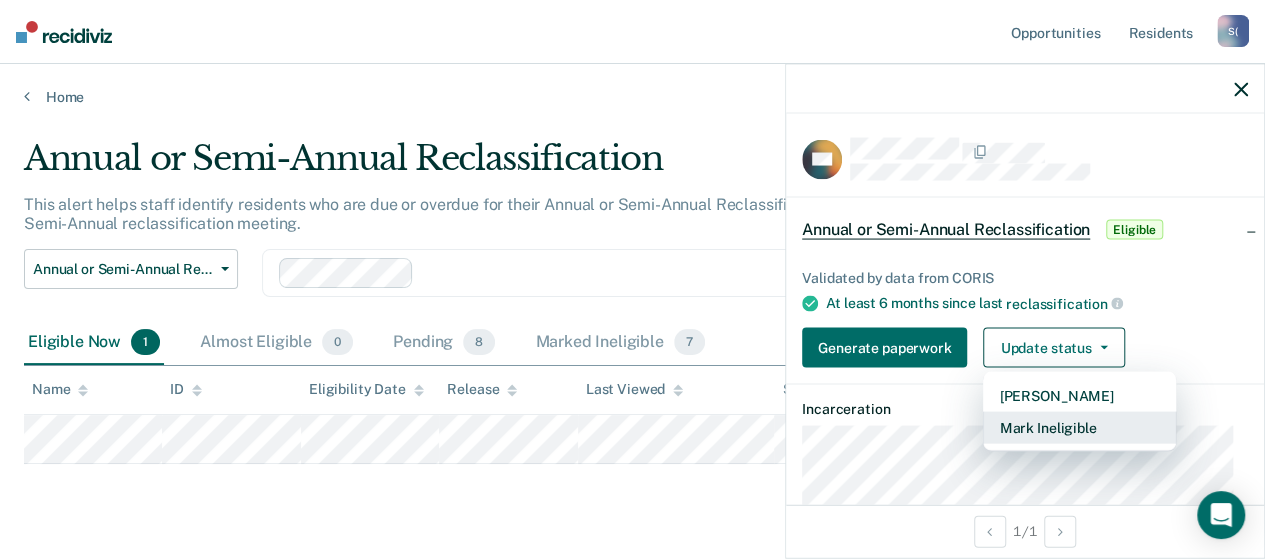 click on "Mark Ineligible" at bounding box center (1079, 428) 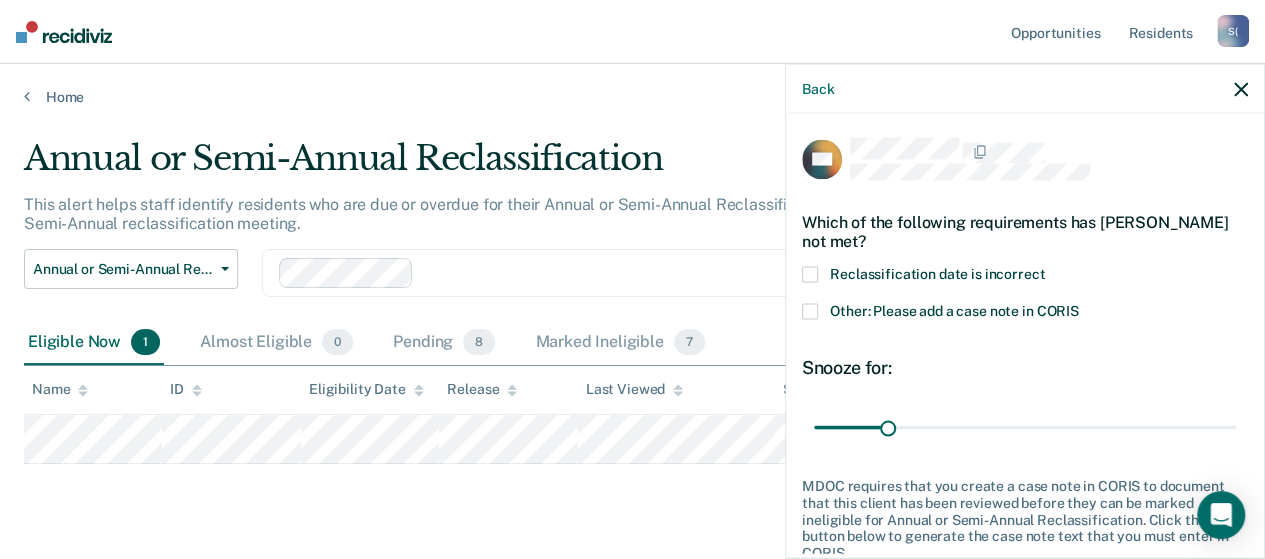 click on "Reclassification date is incorrect" at bounding box center [1025, 277] 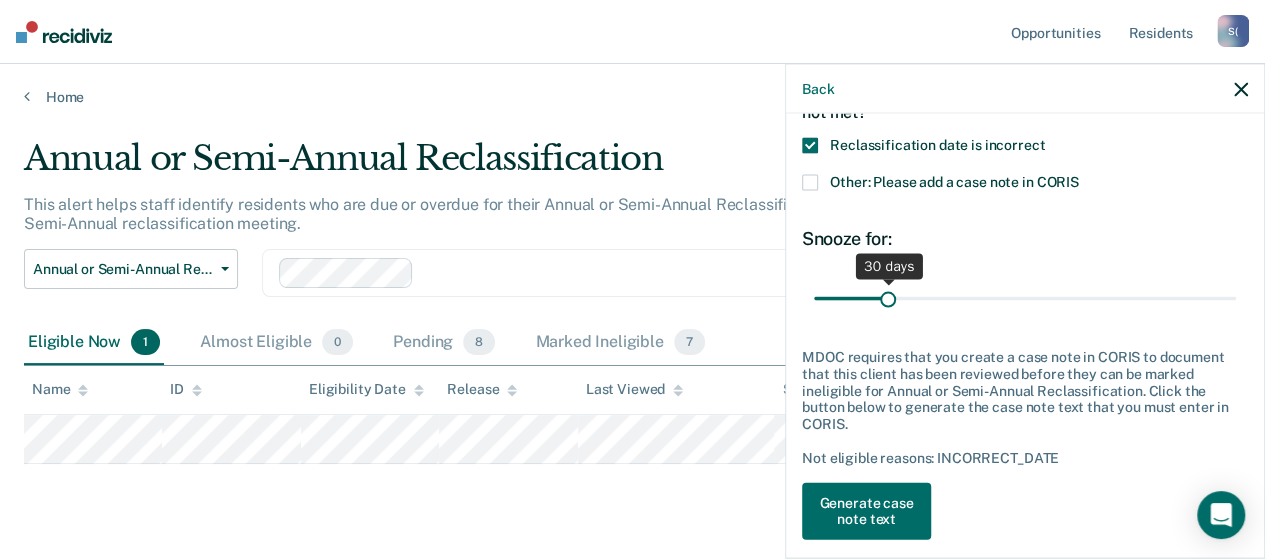 scroll, scrollTop: 146, scrollLeft: 0, axis: vertical 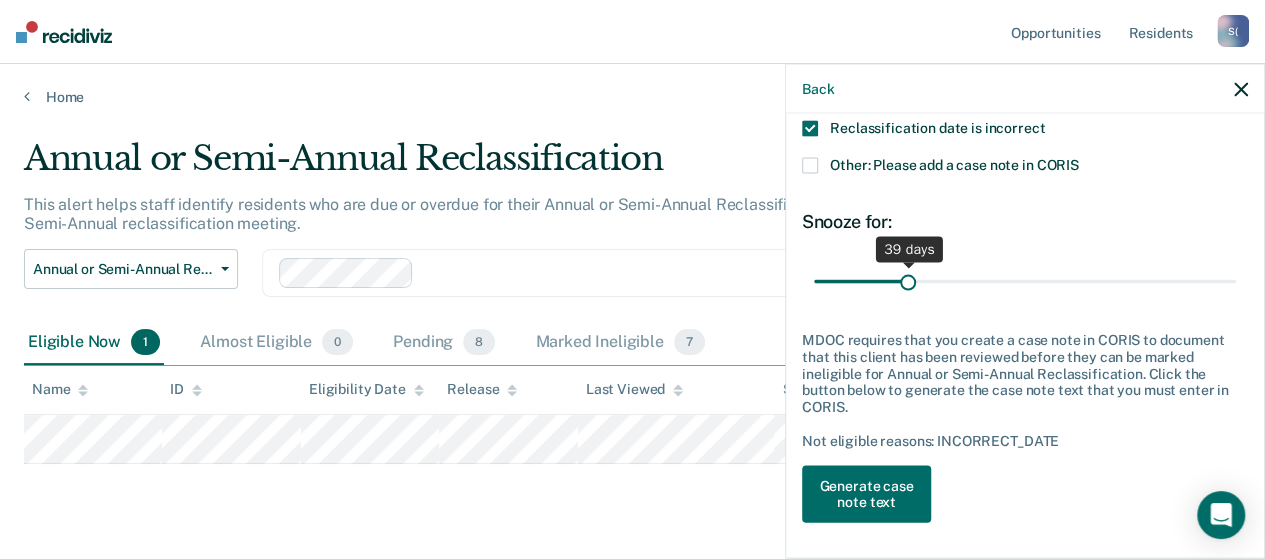 drag, startPoint x: 888, startPoint y: 277, endPoint x: 904, endPoint y: 282, distance: 16.763054 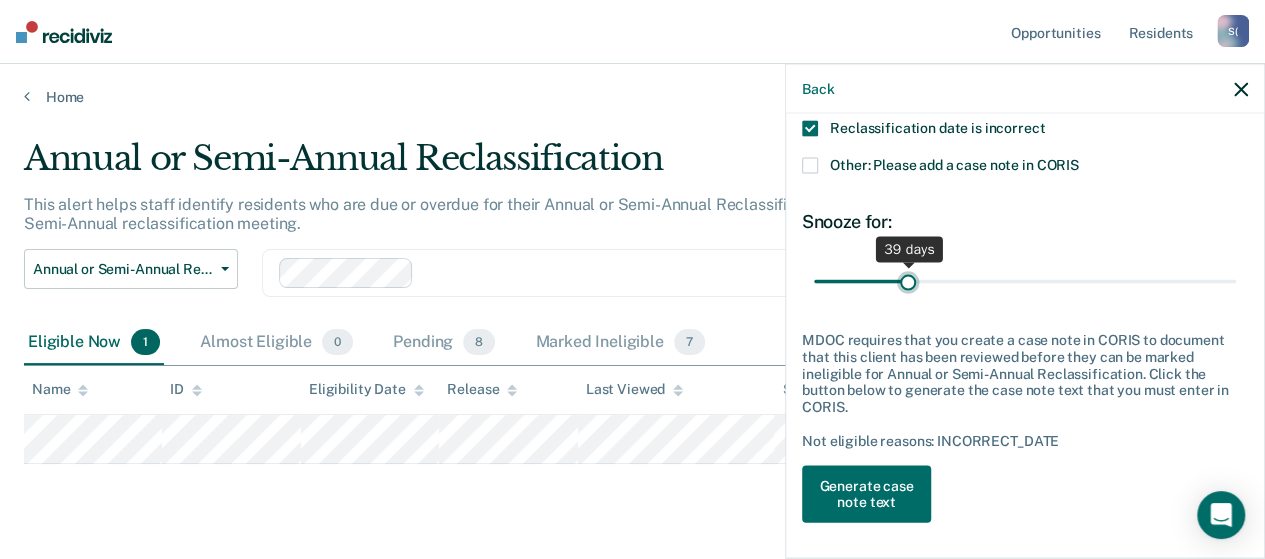 click at bounding box center (1025, 281) 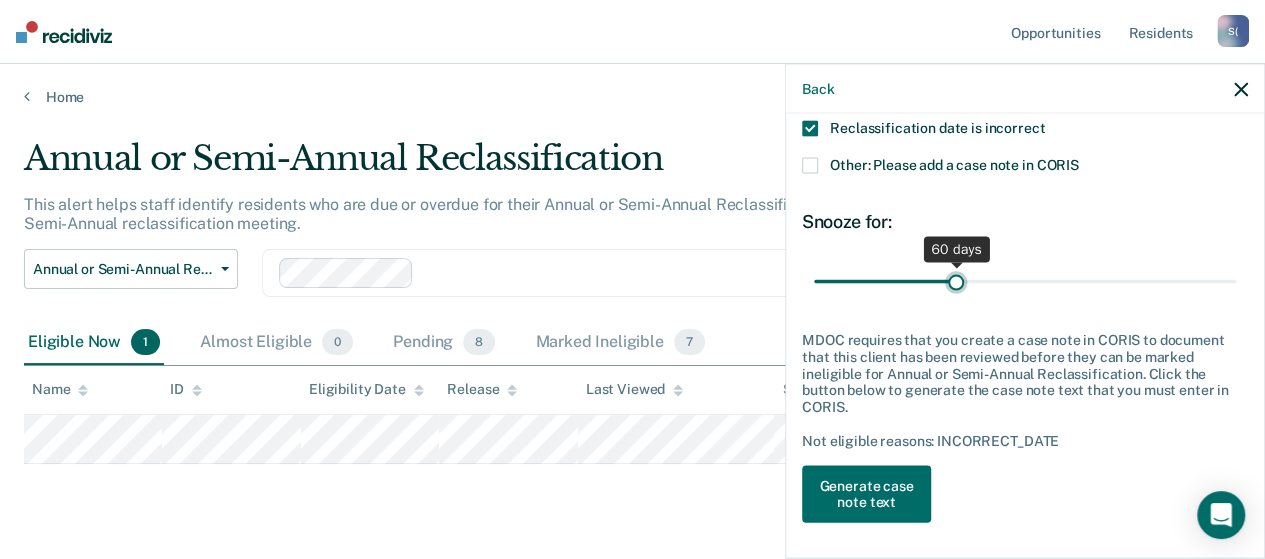 drag, startPoint x: 904, startPoint y: 282, endPoint x: 950, endPoint y: 289, distance: 46.52956 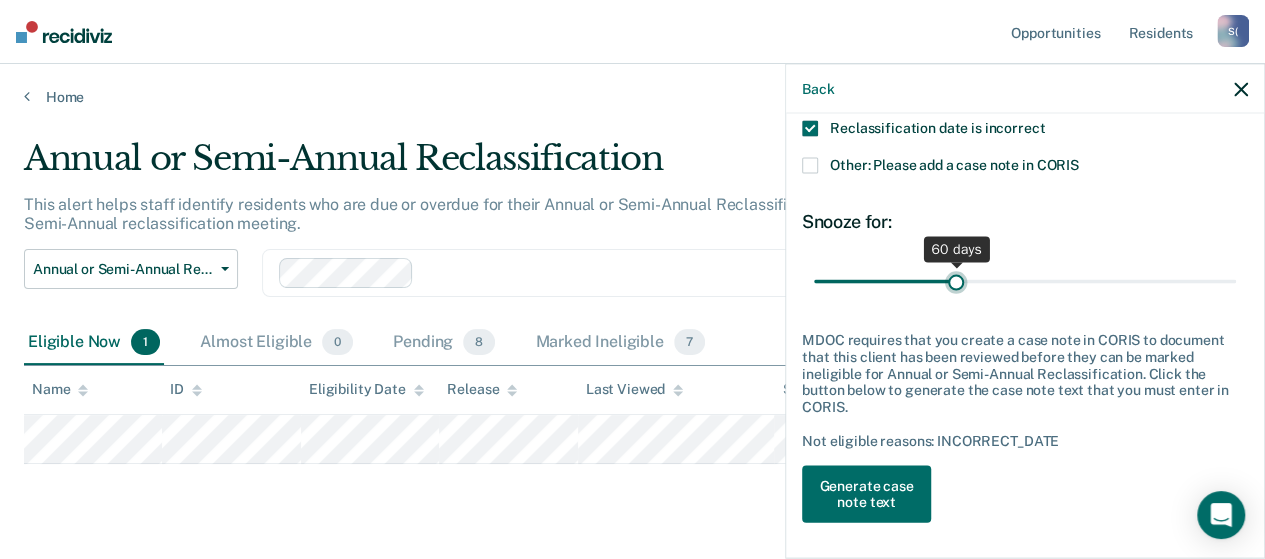 type on "60" 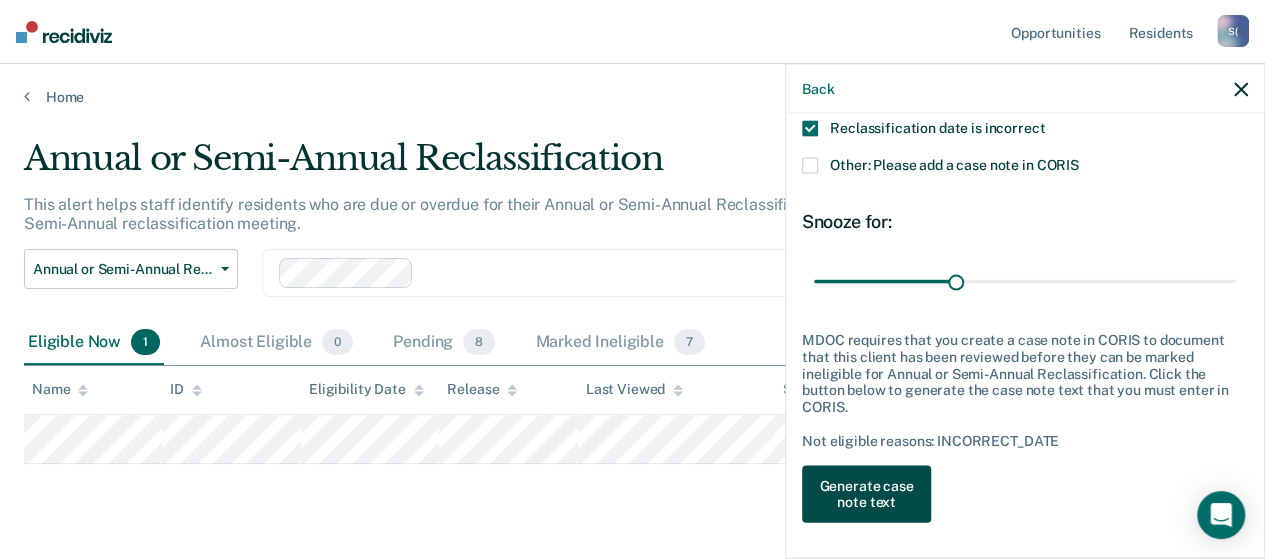 click on "Generate case note text" at bounding box center (866, 494) 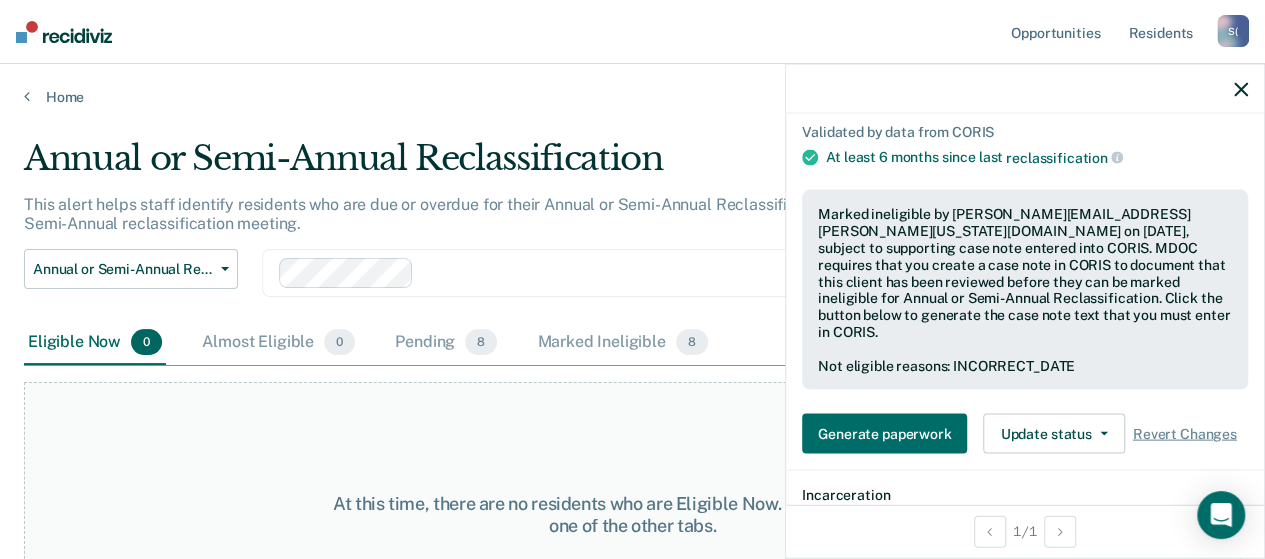 click 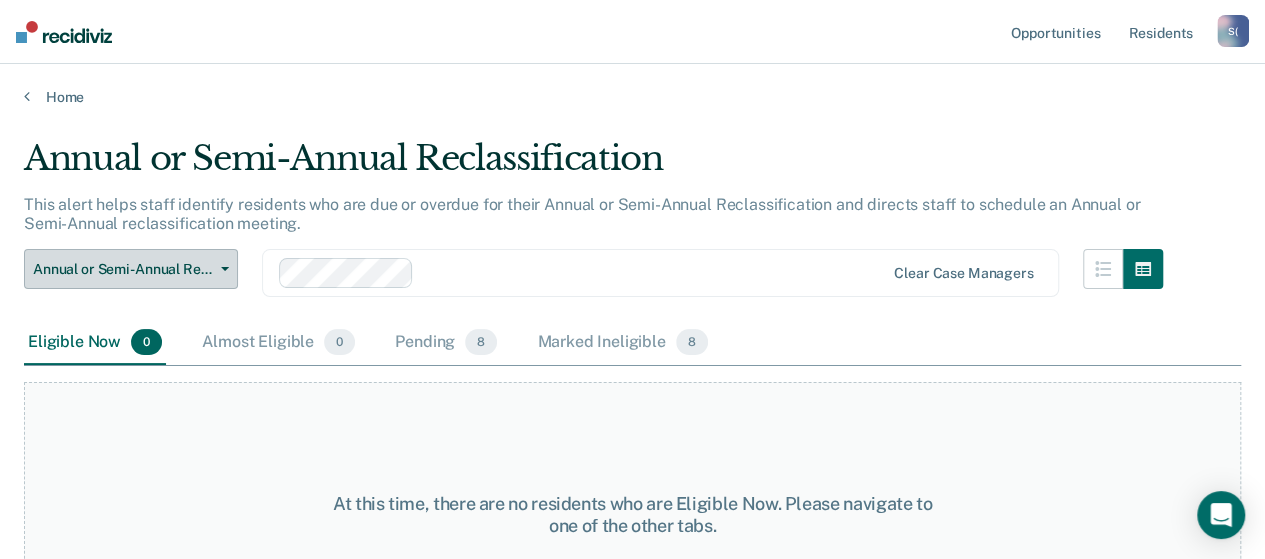 click on "Annual or Semi-Annual Reclassification" at bounding box center [131, 269] 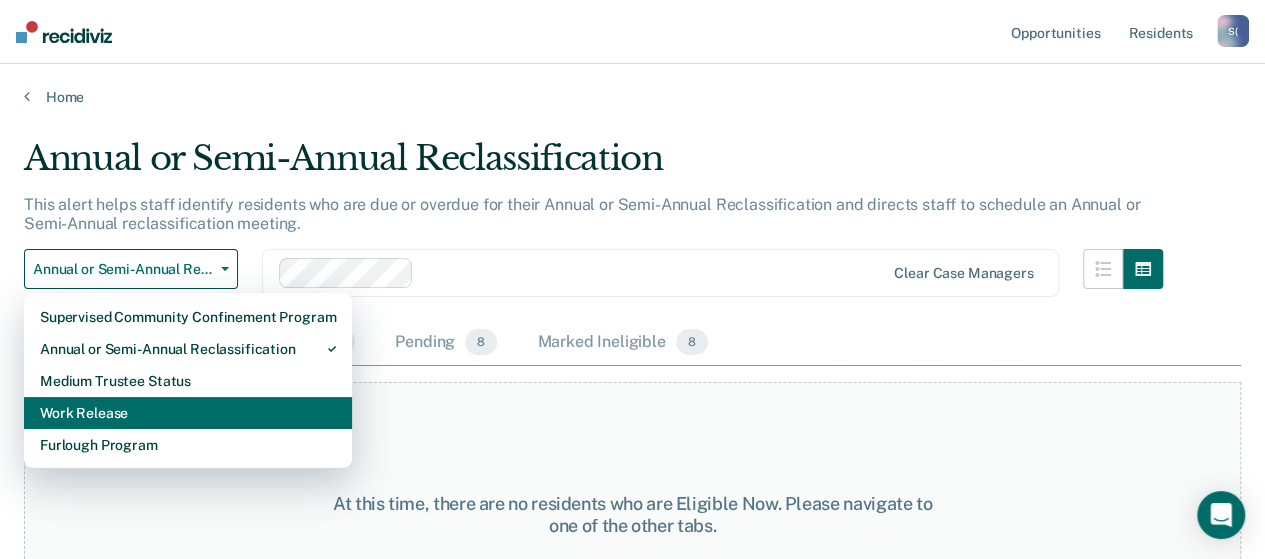 click on "Work Release" at bounding box center (188, 413) 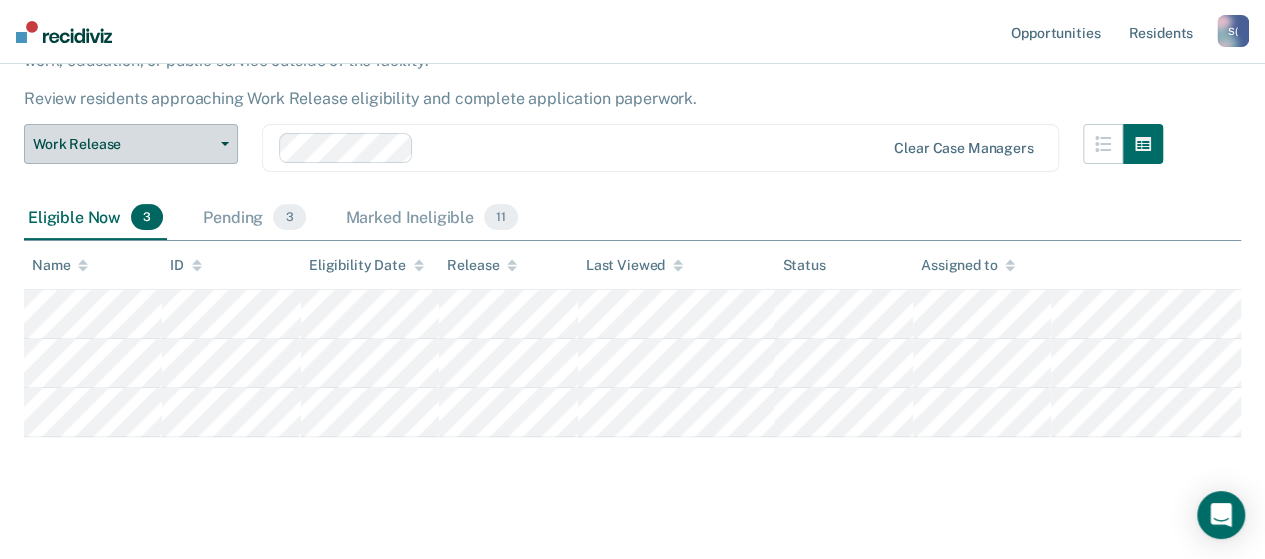 scroll, scrollTop: 184, scrollLeft: 0, axis: vertical 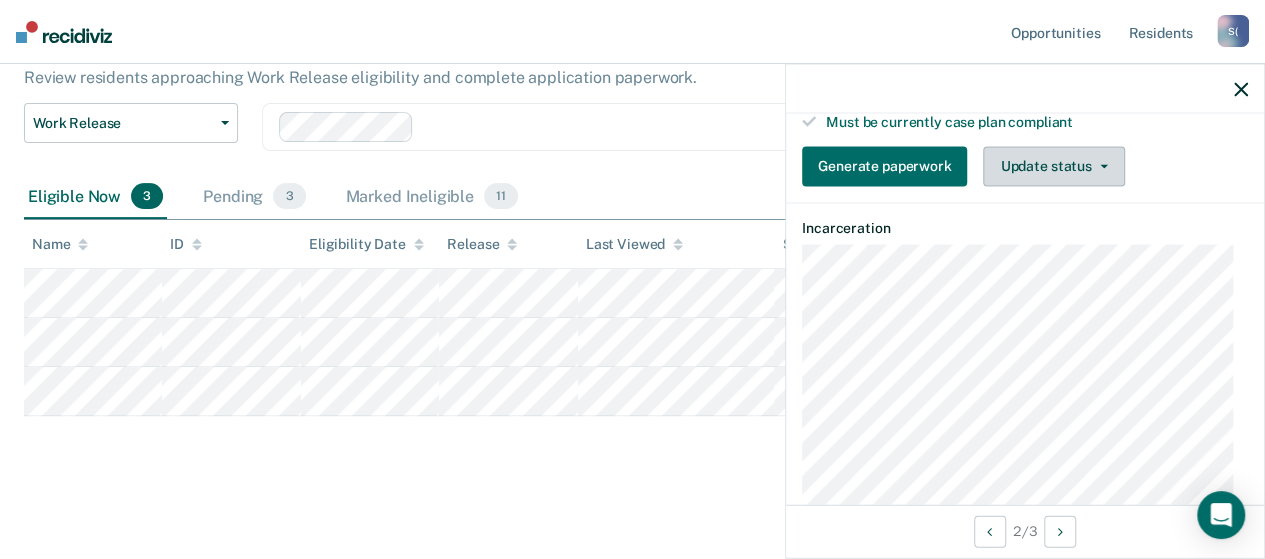 click on "Update status" at bounding box center (1053, 166) 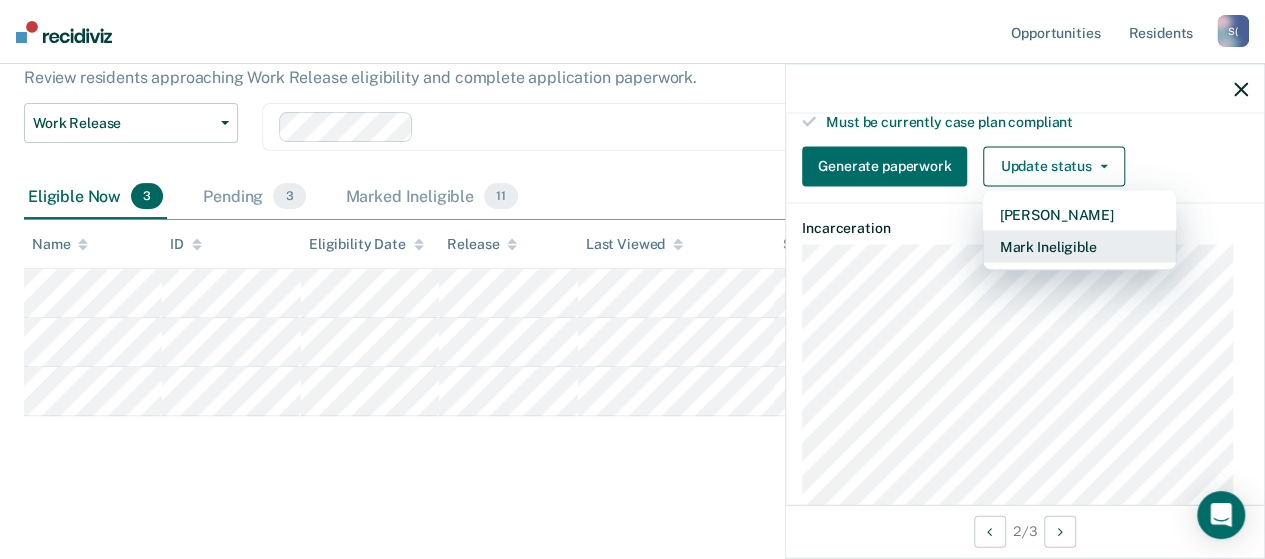 click on "Mark Ineligible" at bounding box center (1079, 246) 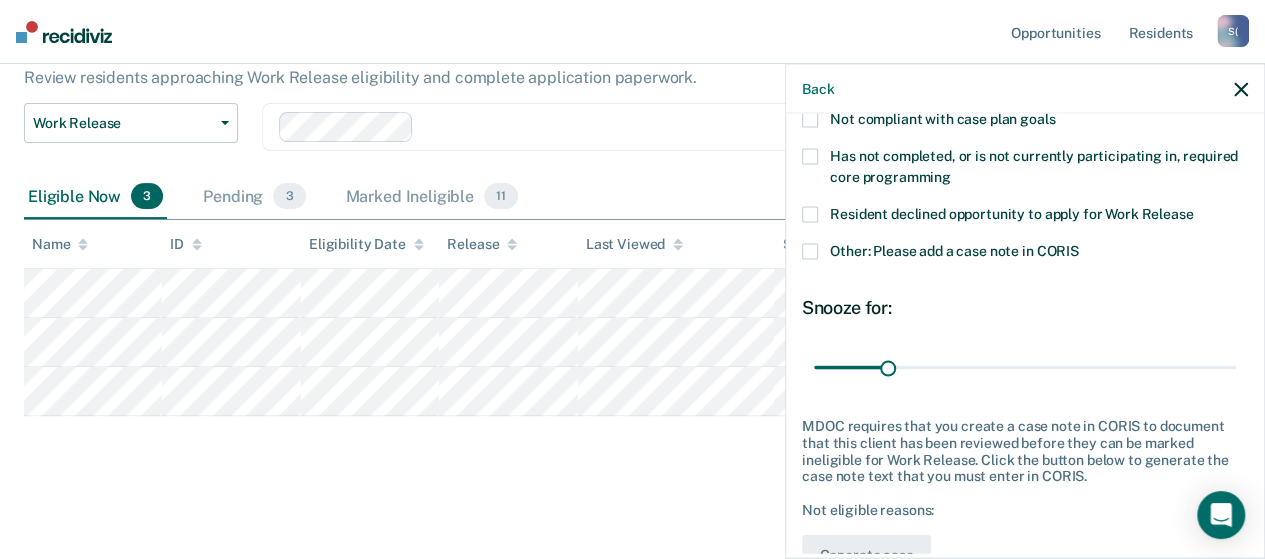 scroll, scrollTop: 124, scrollLeft: 0, axis: vertical 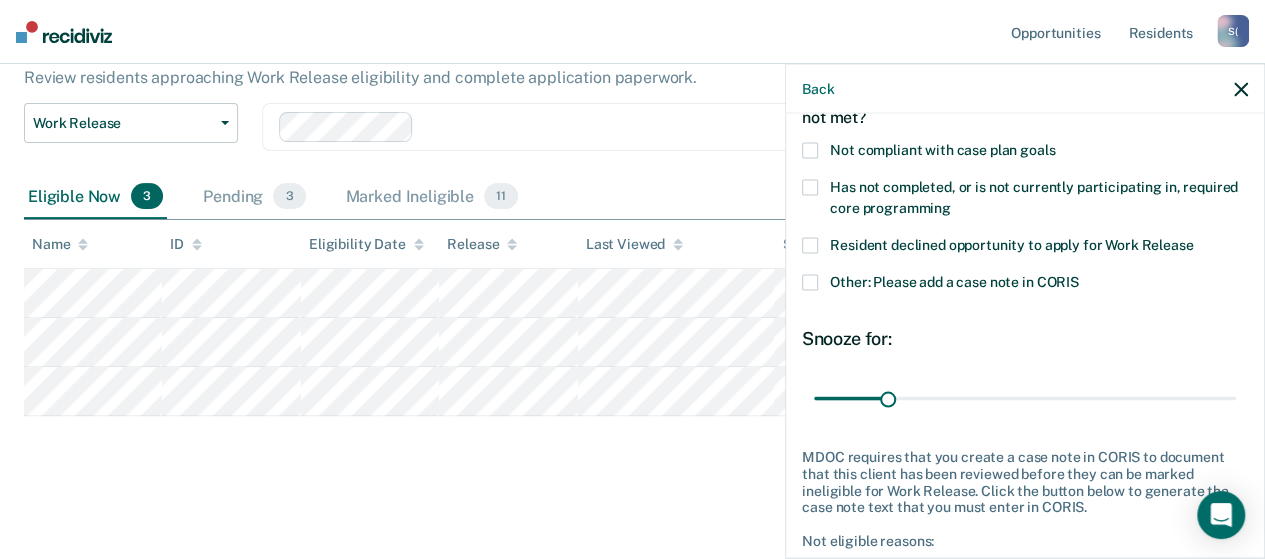 click at bounding box center (810, 188) 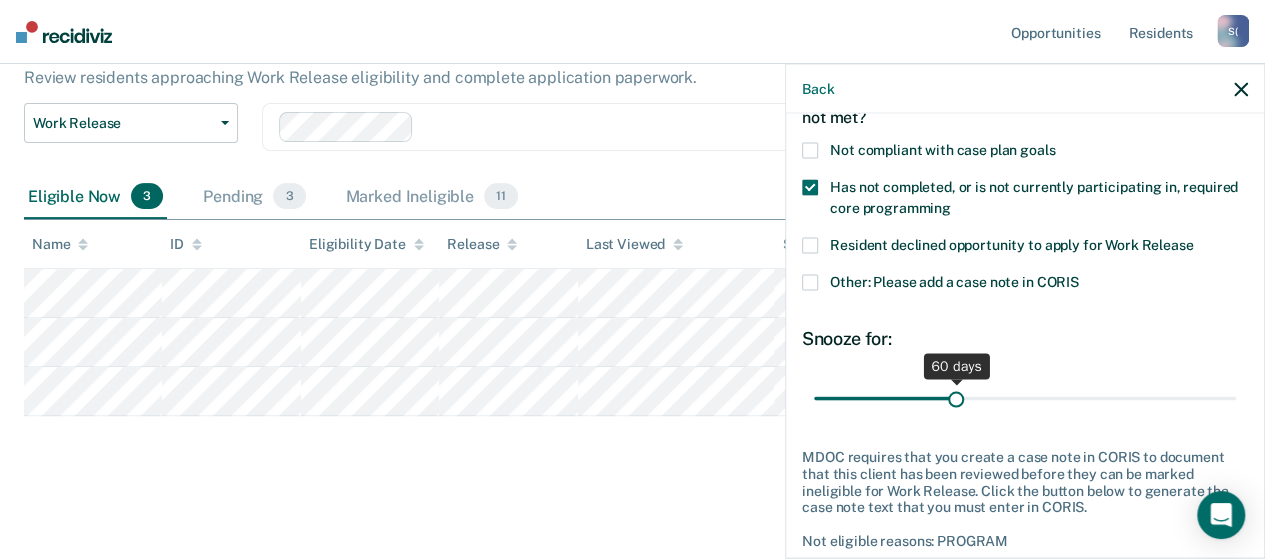 drag, startPoint x: 878, startPoint y: 393, endPoint x: 950, endPoint y: 401, distance: 72.443085 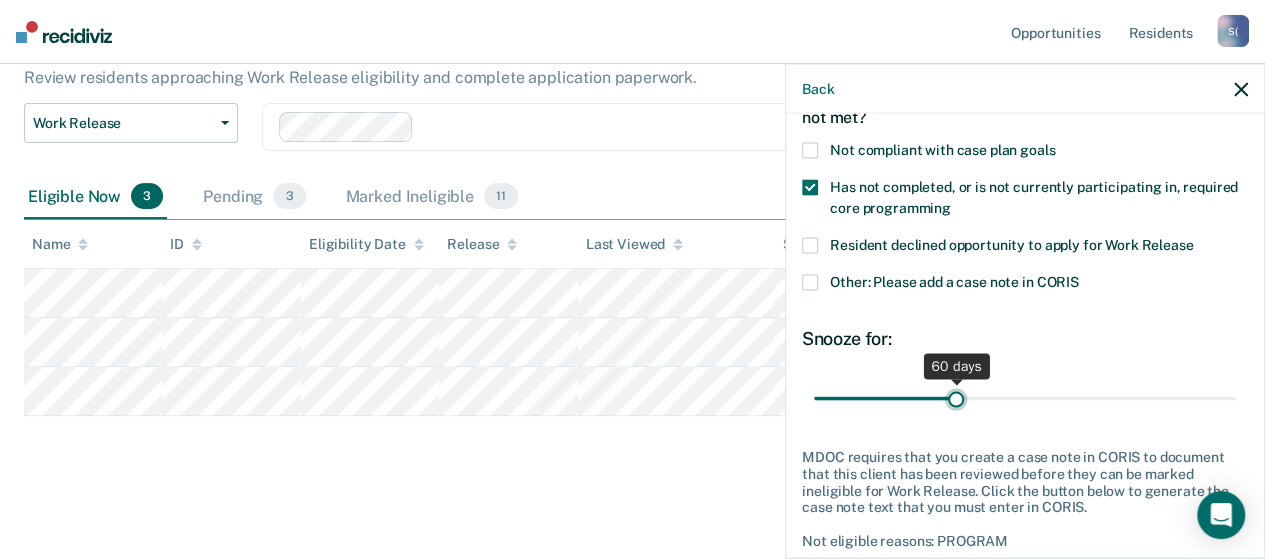 type on "60" 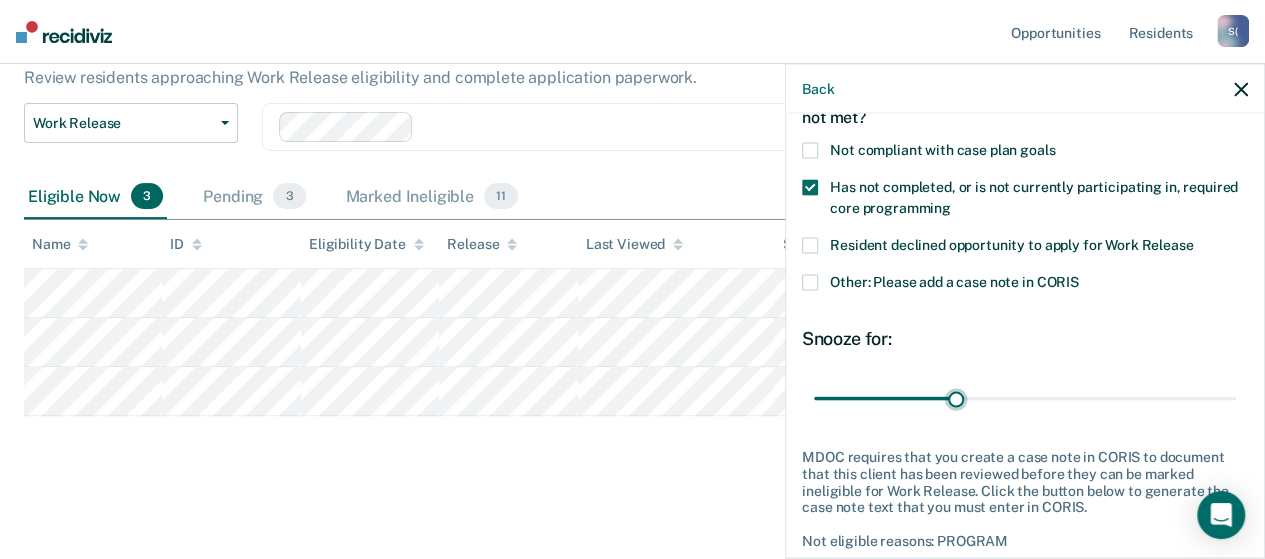 scroll, scrollTop: 224, scrollLeft: 0, axis: vertical 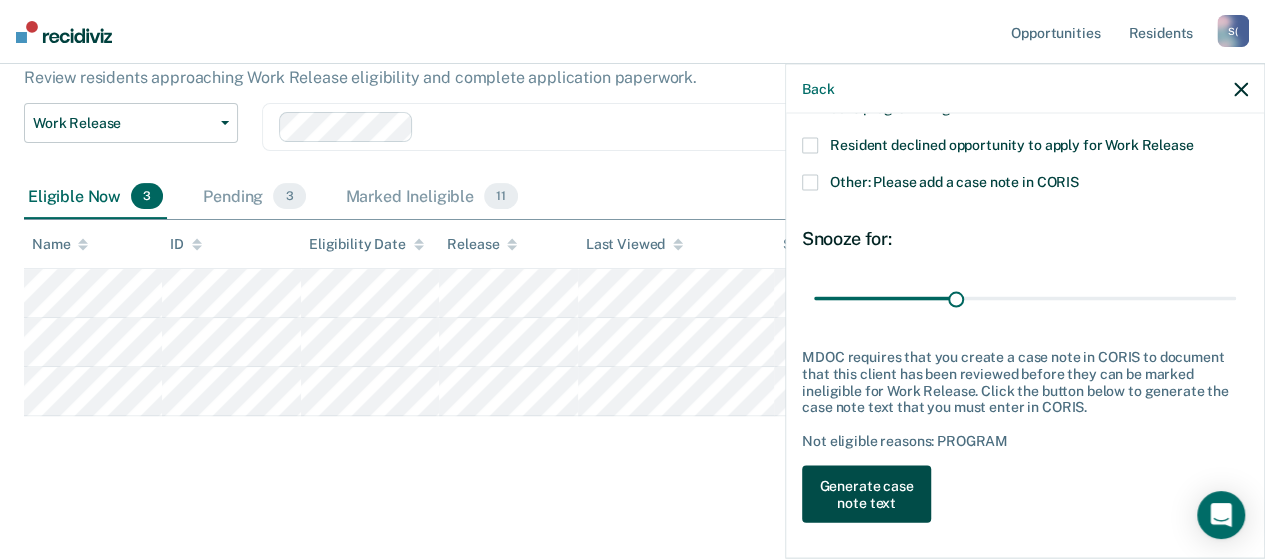 click on "Generate case note text" at bounding box center [866, 494] 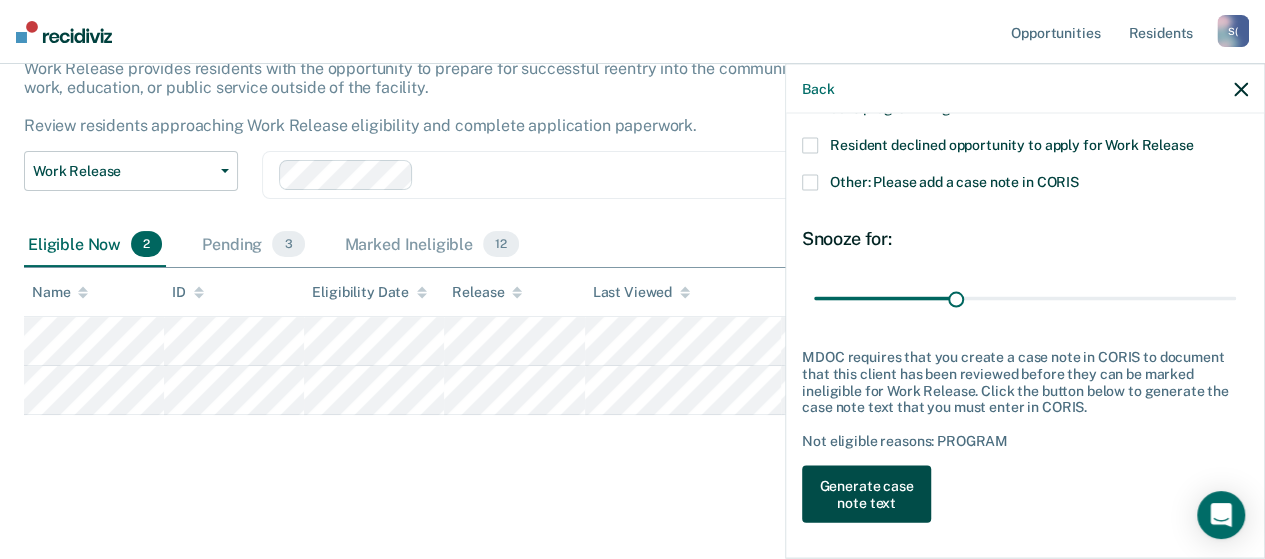 scroll, scrollTop: 134, scrollLeft: 0, axis: vertical 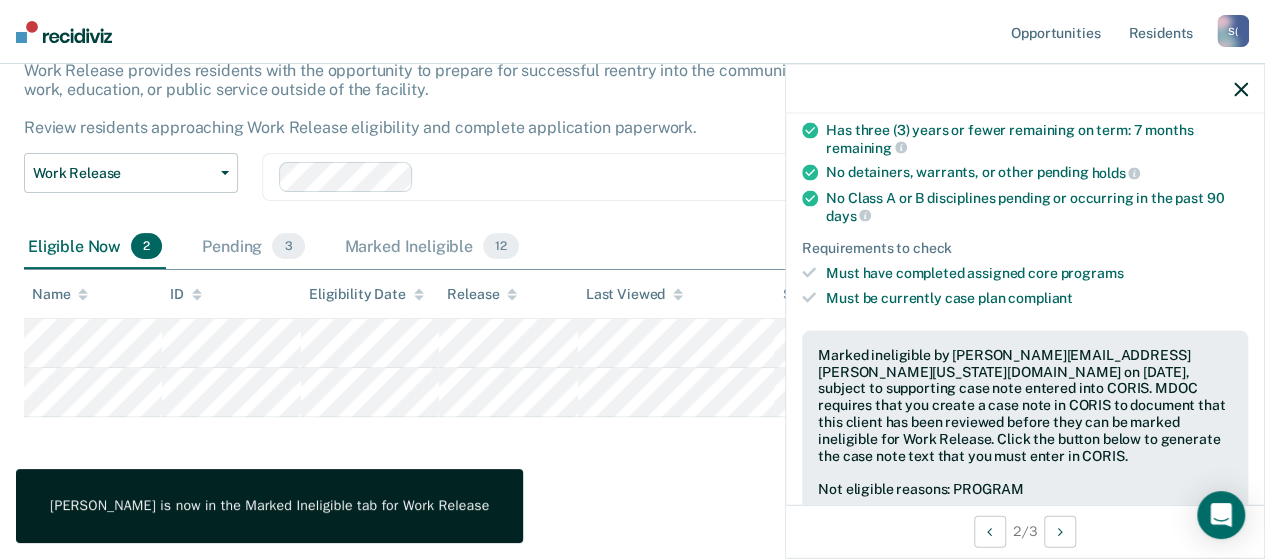 click 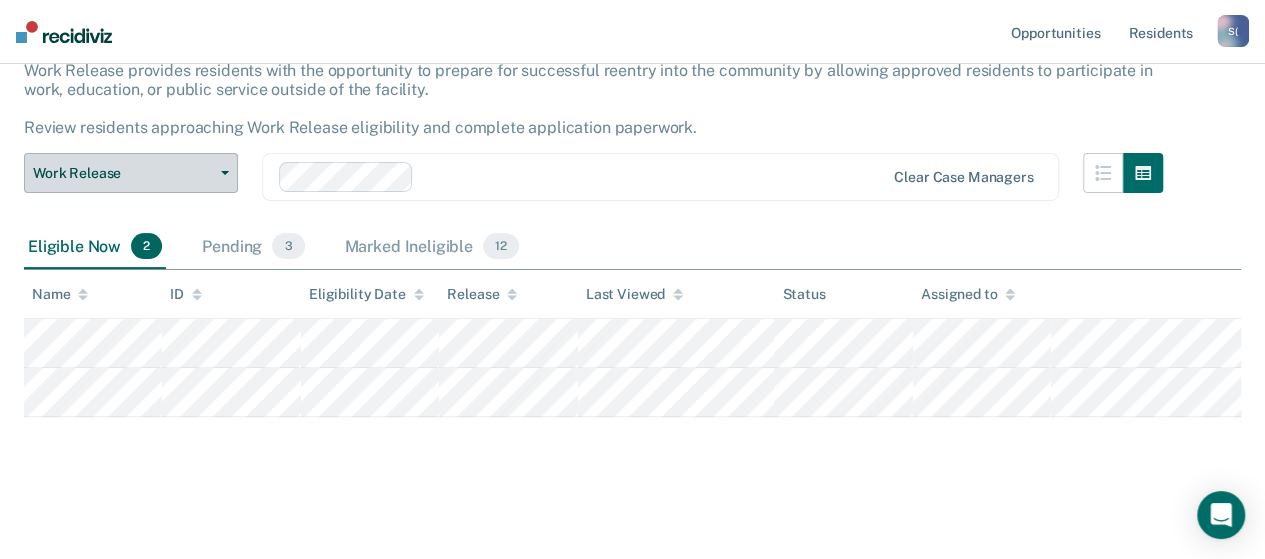 click on "Work Release" at bounding box center (131, 173) 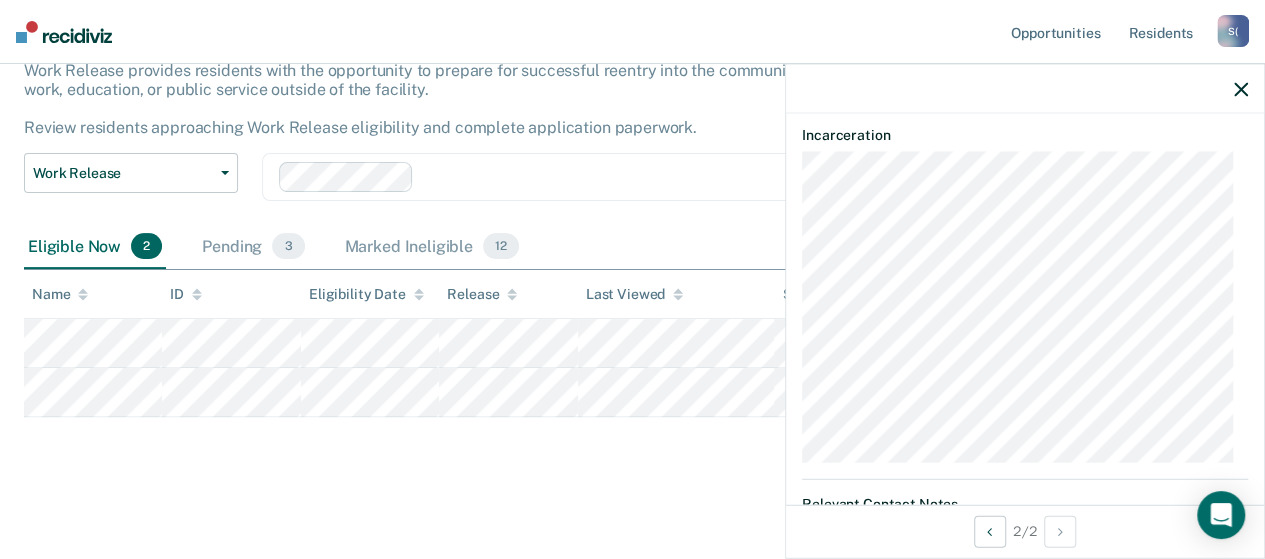 scroll, scrollTop: 300, scrollLeft: 0, axis: vertical 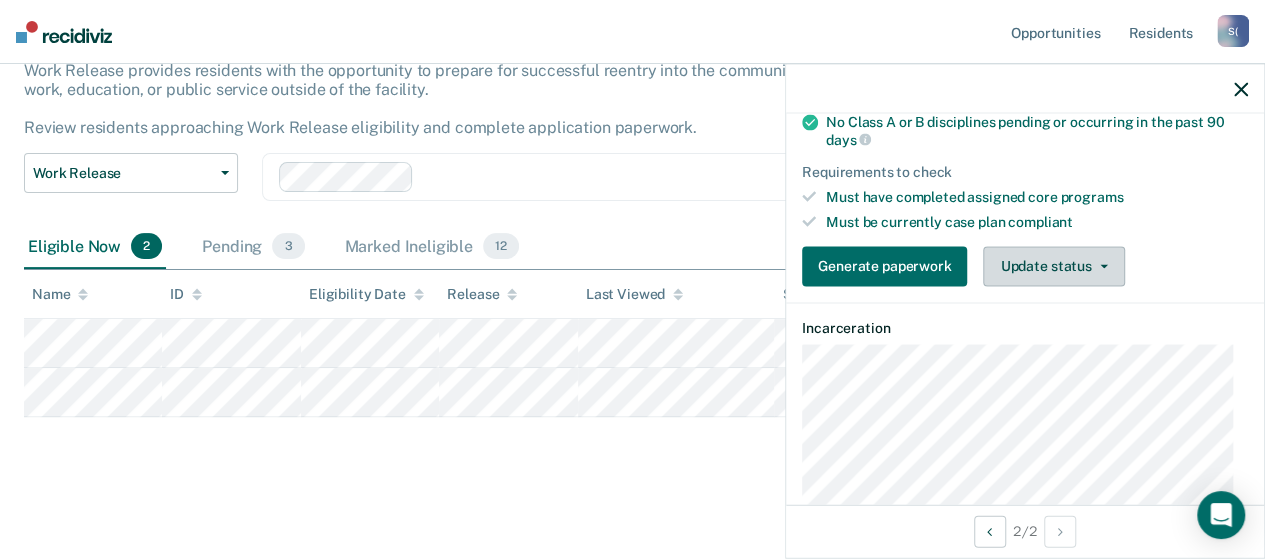 click 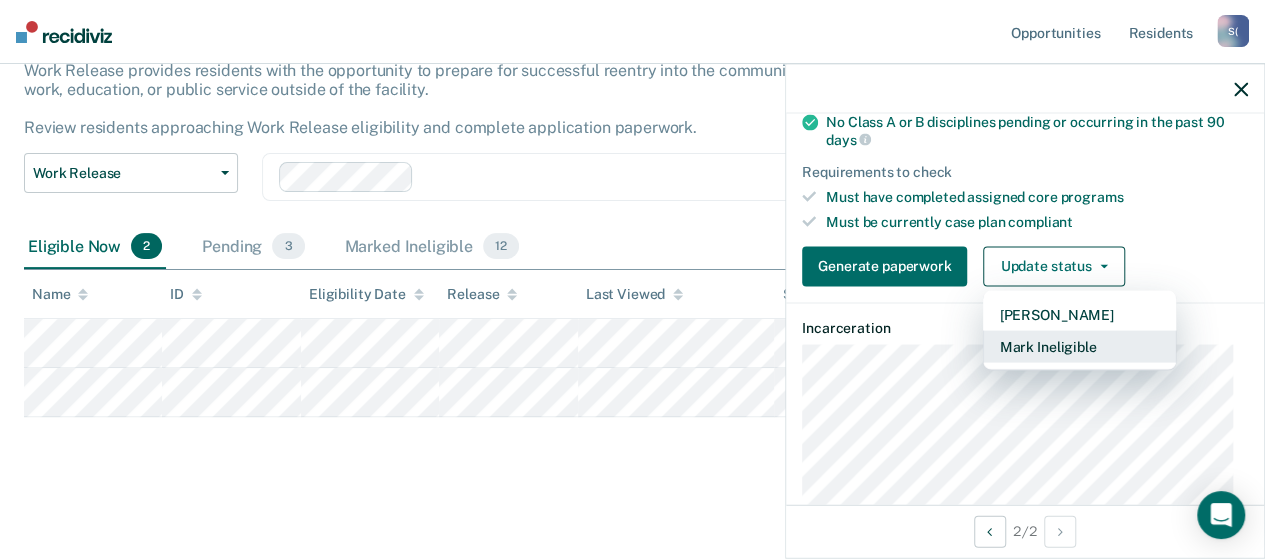 click on "Mark Ineligible" at bounding box center [1079, 346] 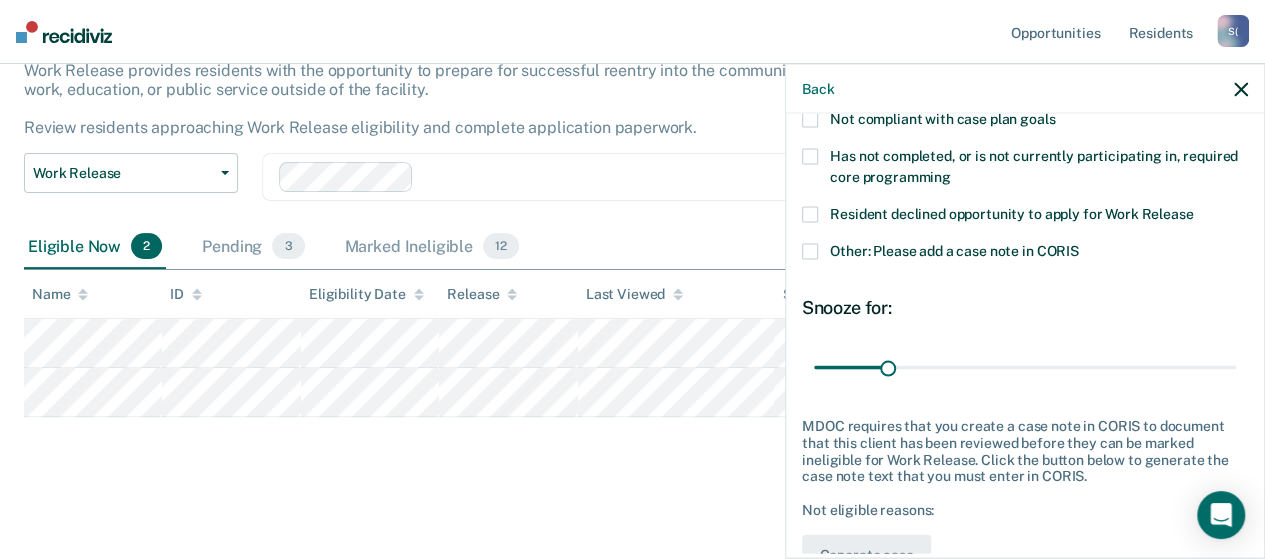 scroll, scrollTop: 124, scrollLeft: 0, axis: vertical 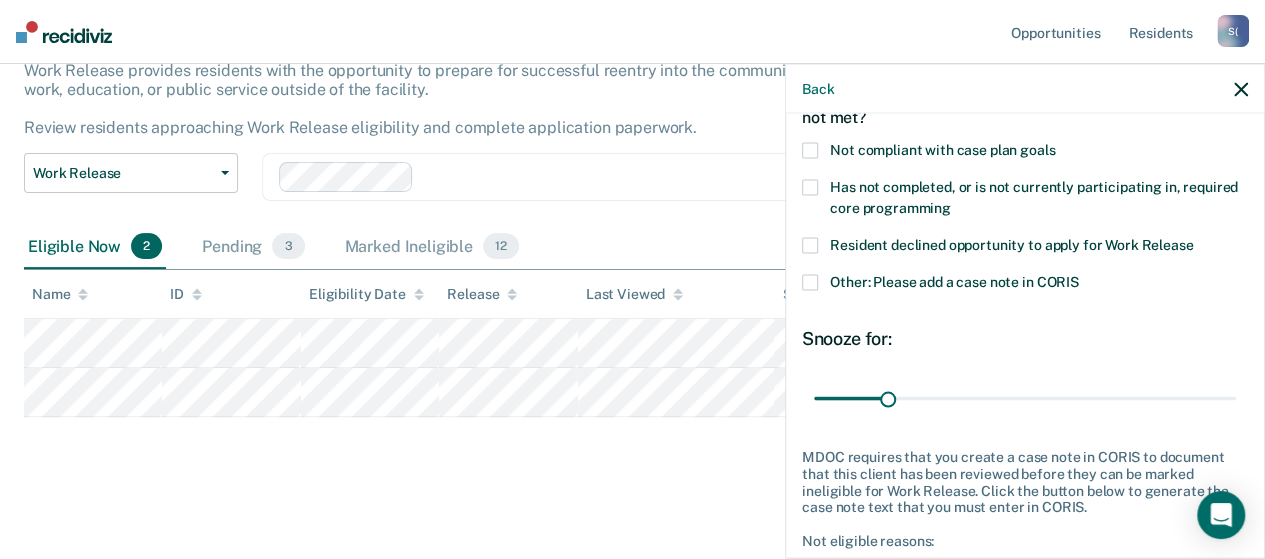 click at bounding box center (810, 188) 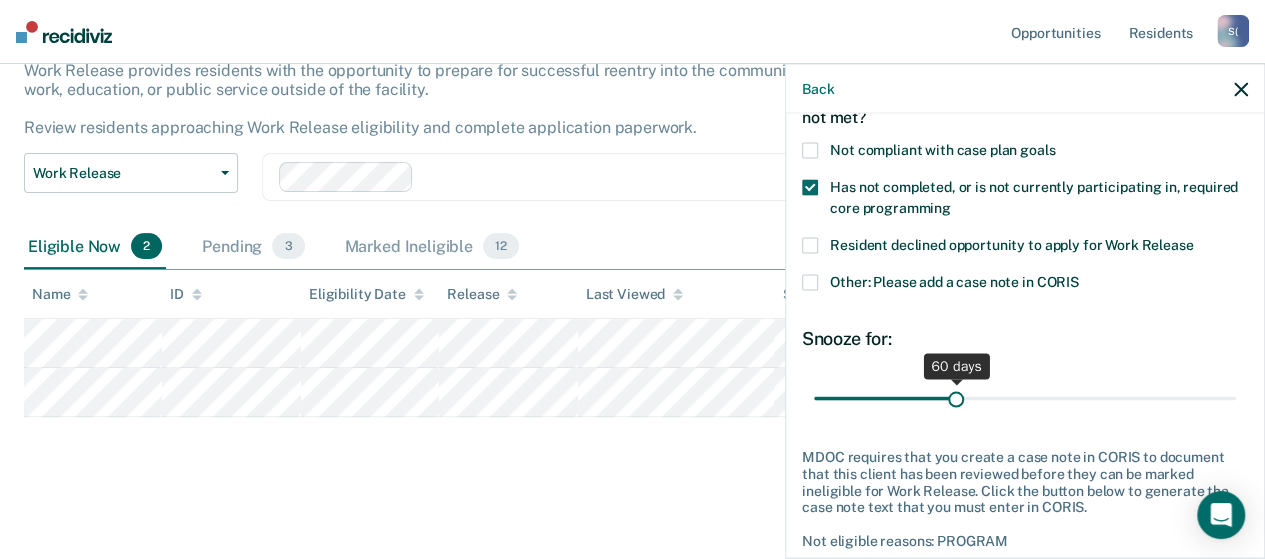 drag, startPoint x: 886, startPoint y: 396, endPoint x: 950, endPoint y: 405, distance: 64.629715 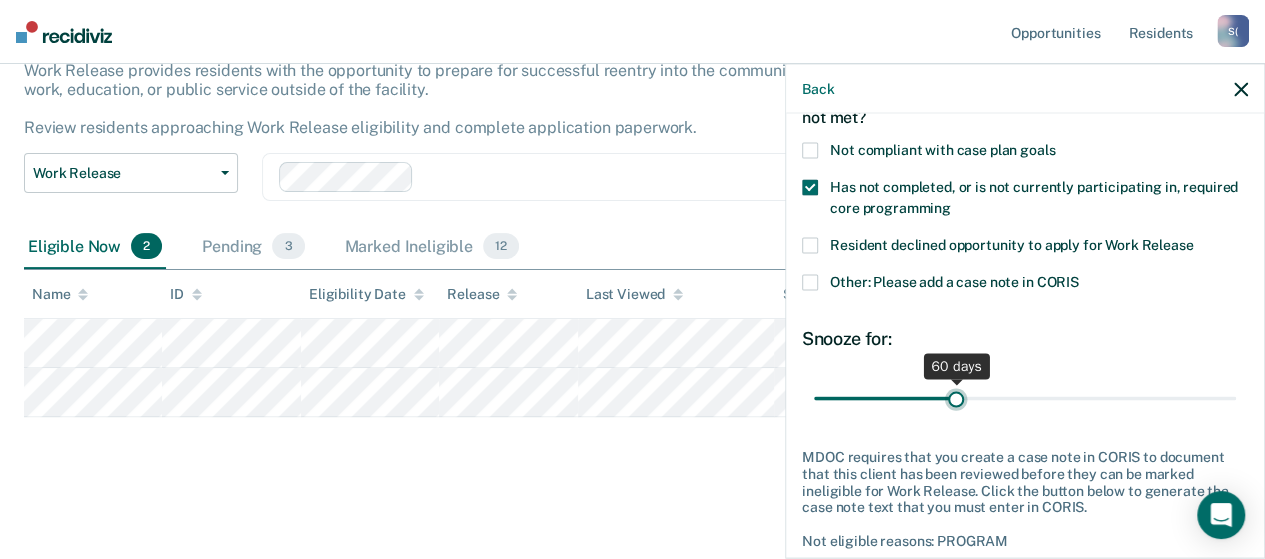 type on "60" 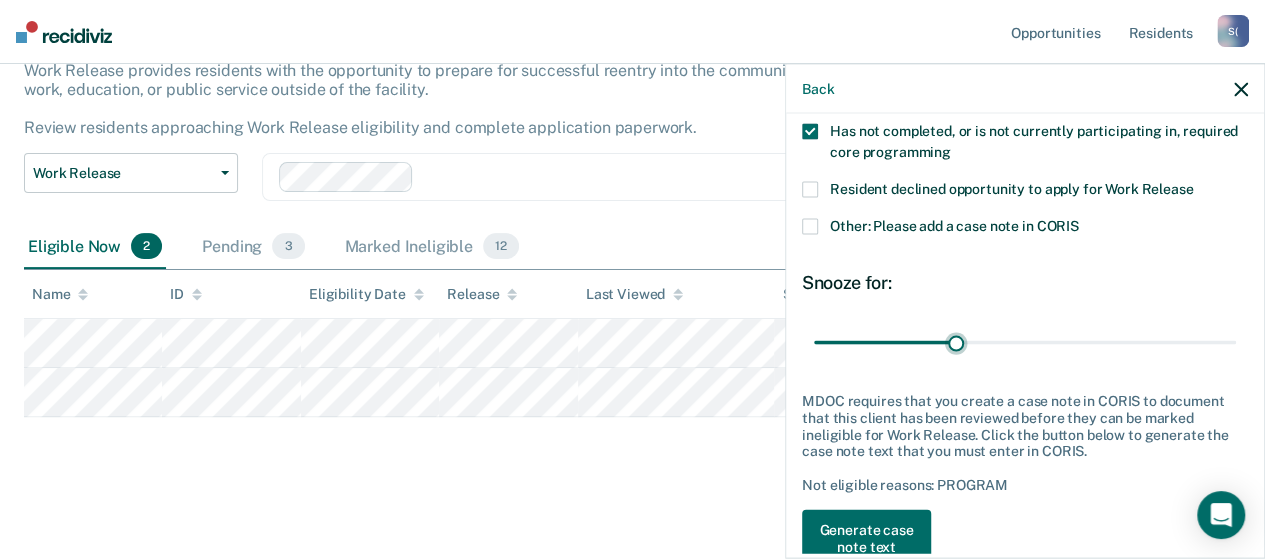 scroll, scrollTop: 224, scrollLeft: 0, axis: vertical 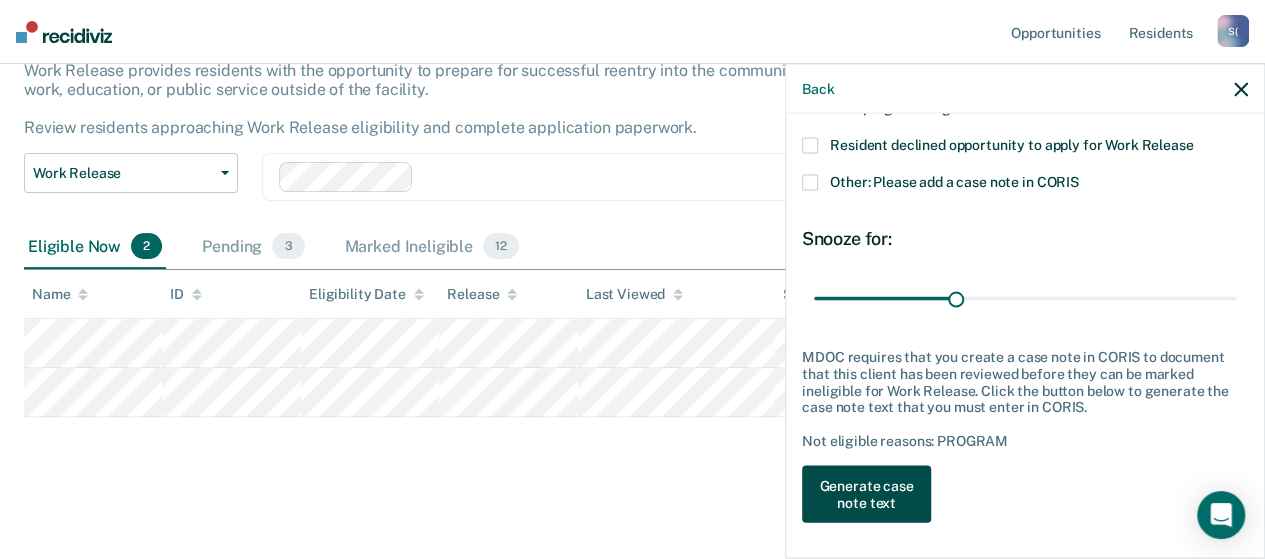 click on "Generate case note text" at bounding box center [866, 494] 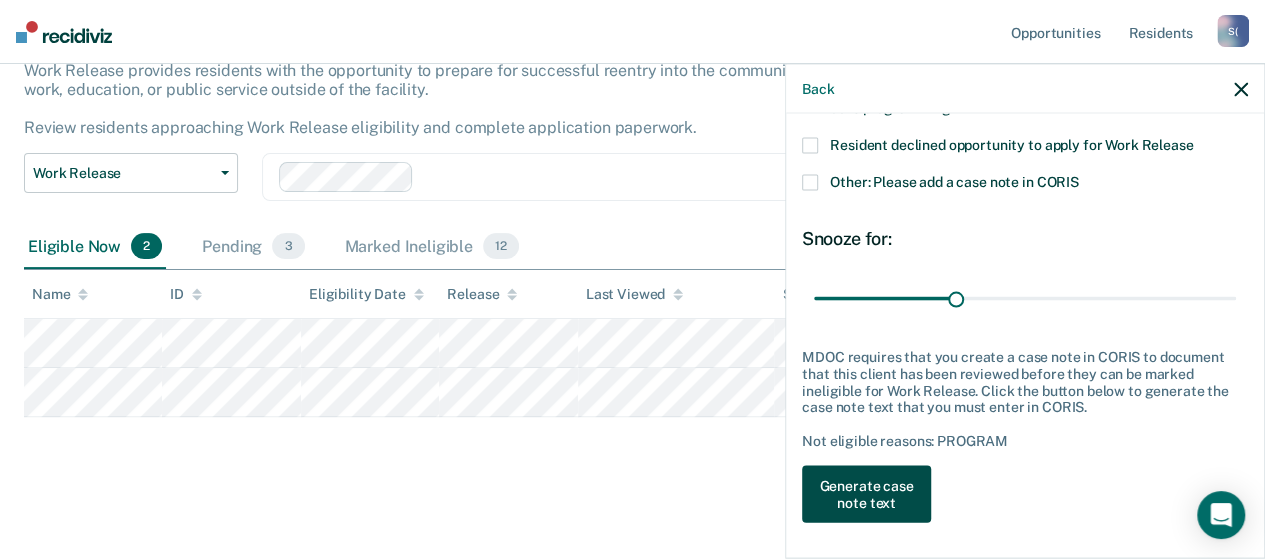 scroll, scrollTop: 86, scrollLeft: 0, axis: vertical 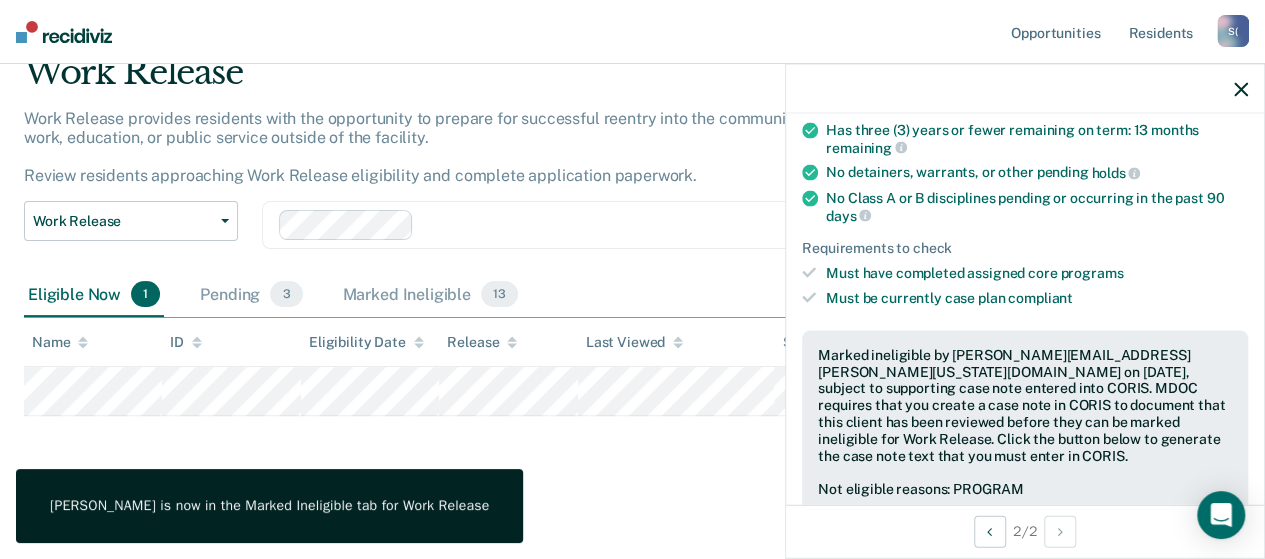 click 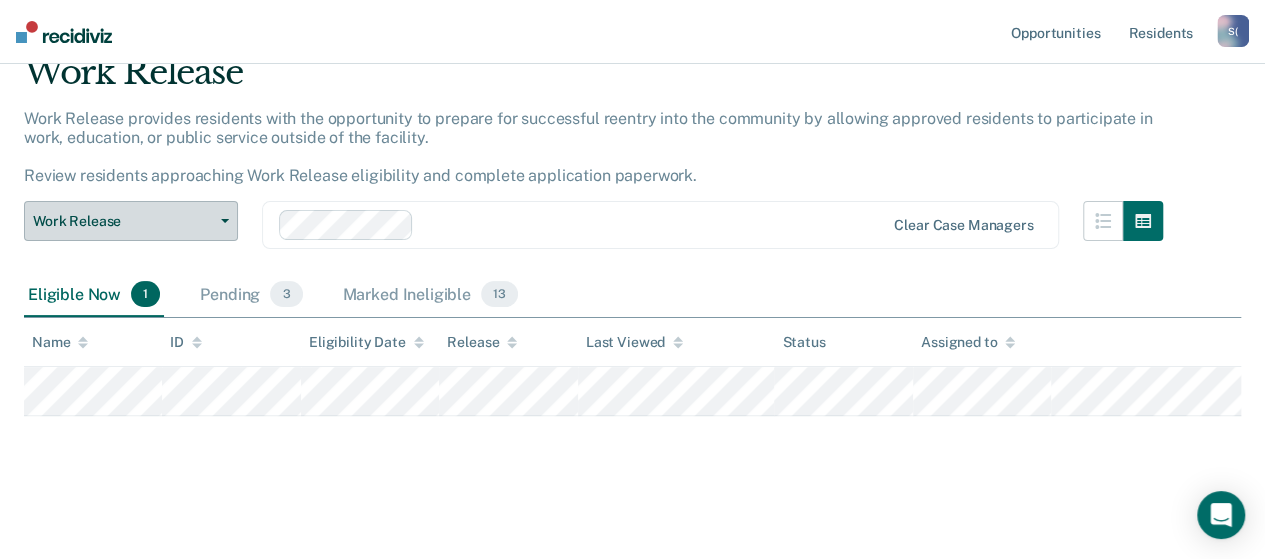 click on "Work Release" at bounding box center (131, 221) 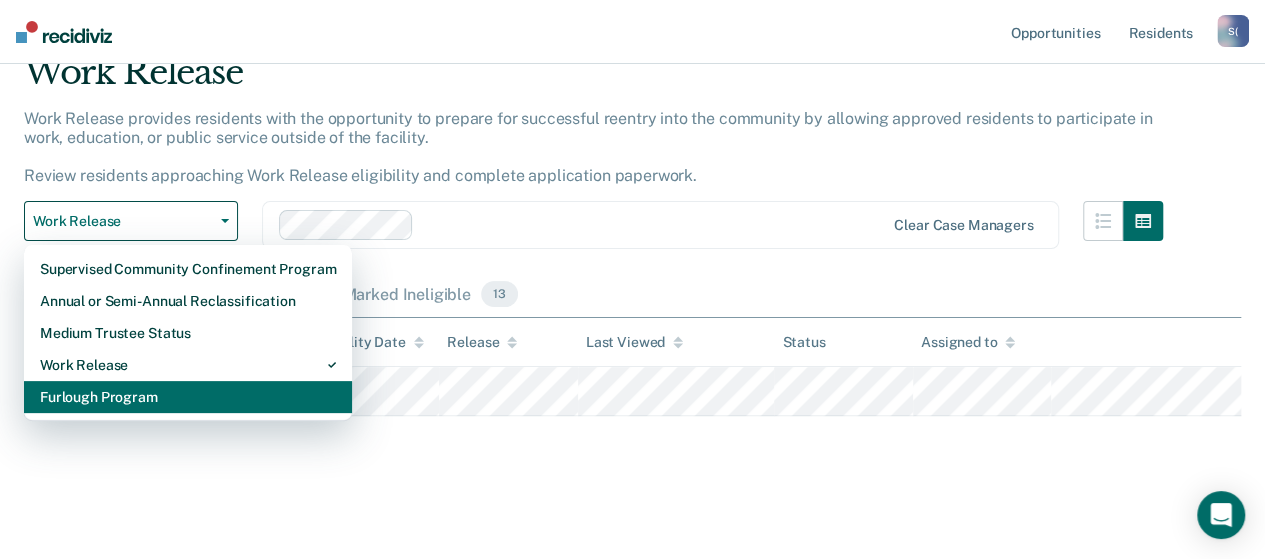 click on "Furlough Program" at bounding box center (188, 397) 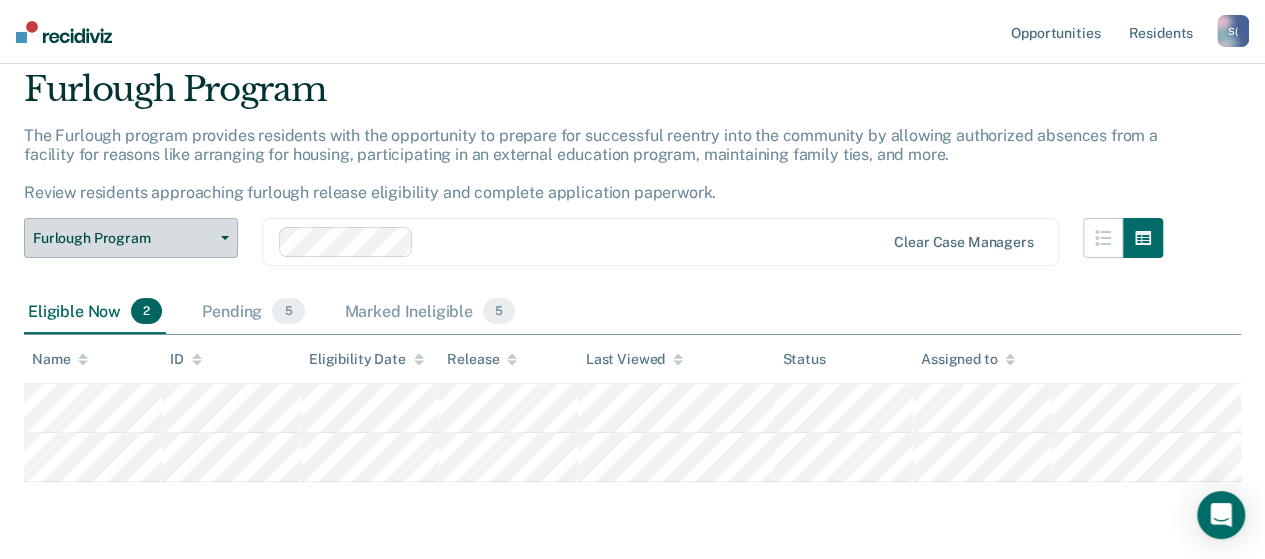 scroll, scrollTop: 134, scrollLeft: 0, axis: vertical 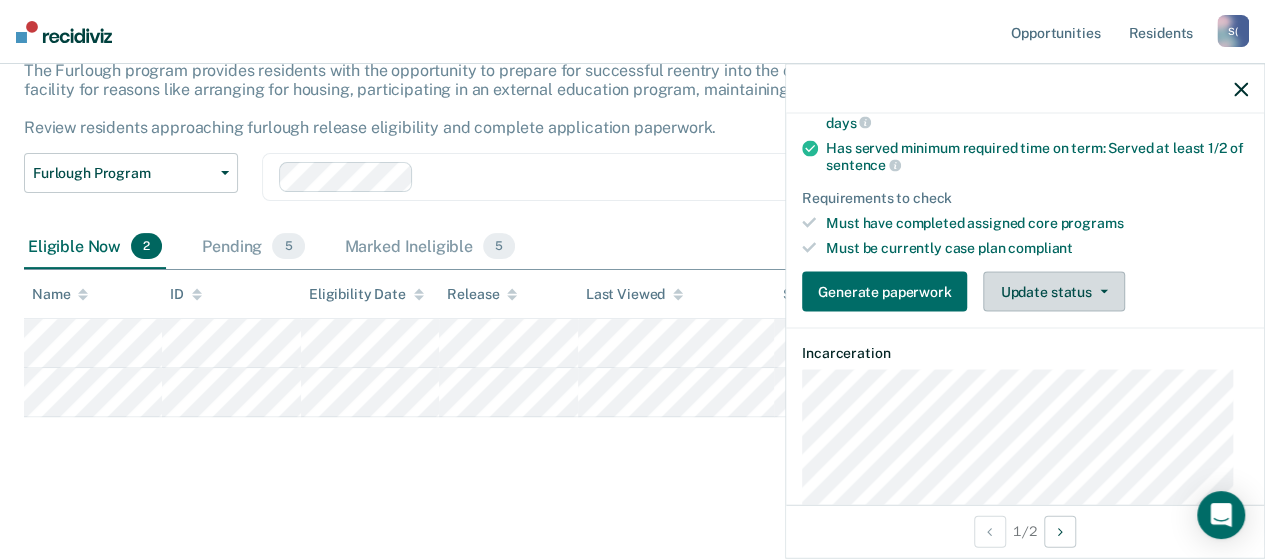click 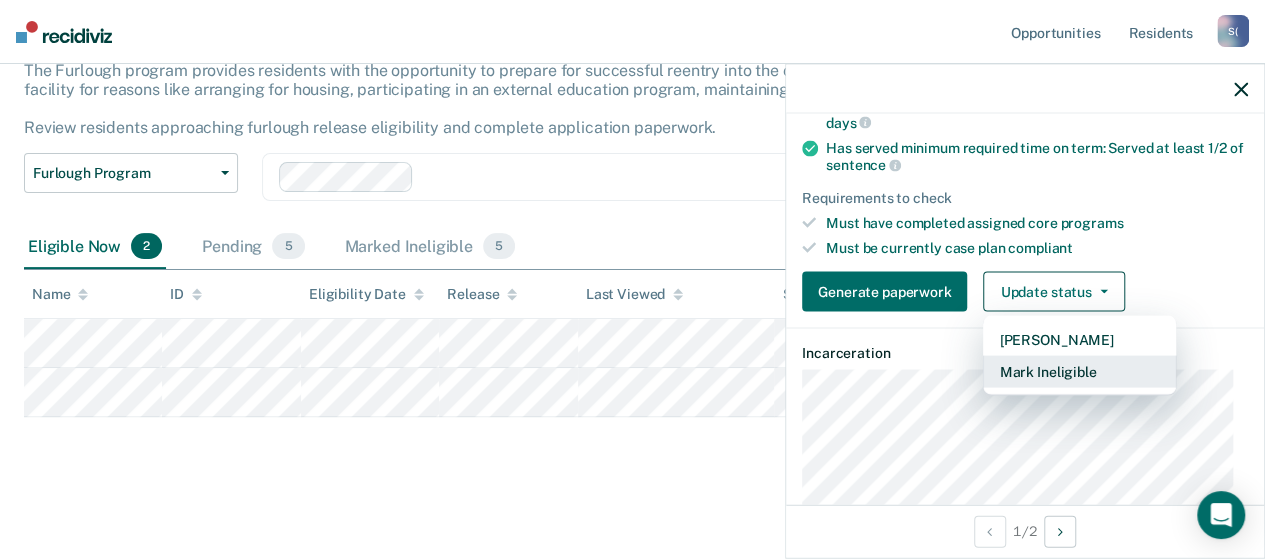 click on "Mark Ineligible" at bounding box center [1079, 372] 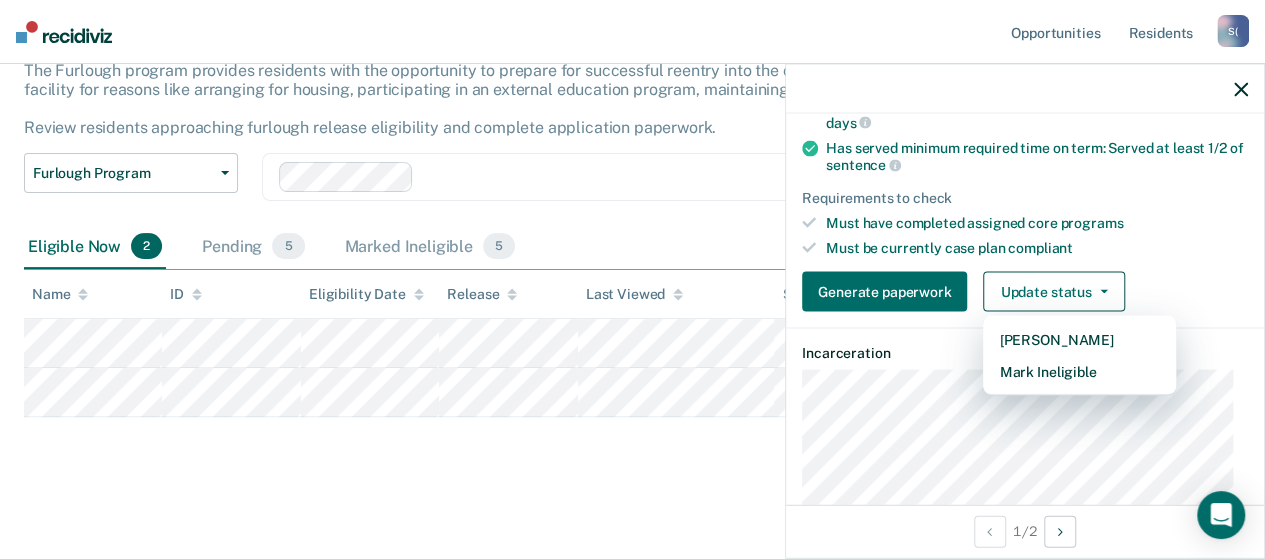 scroll, scrollTop: 224, scrollLeft: 0, axis: vertical 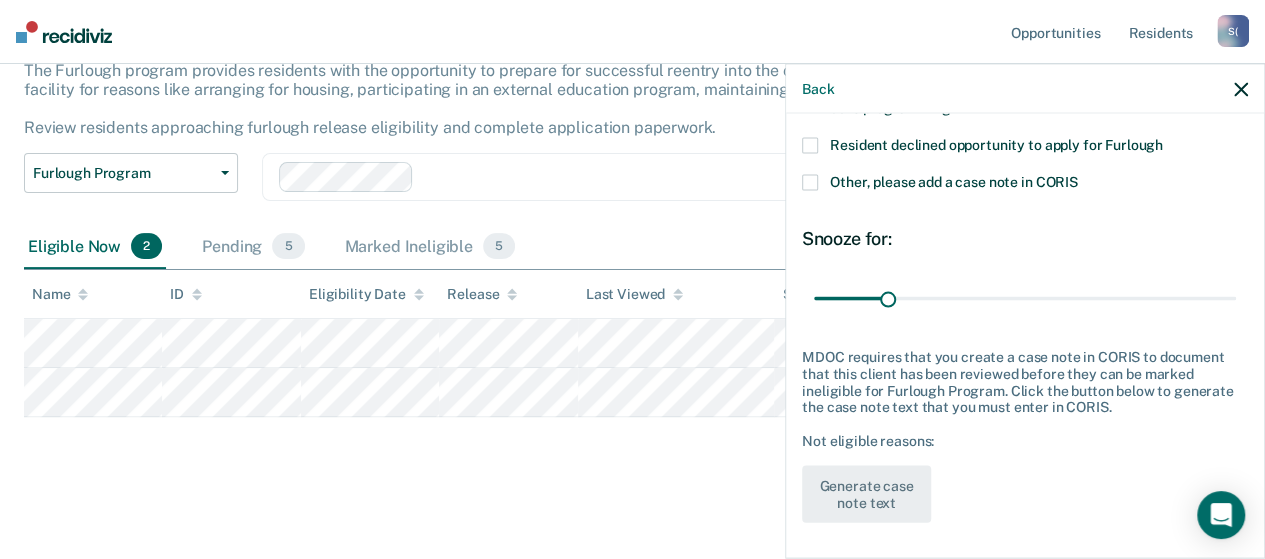 click on "Resident declined opportunity to apply for Furlough" at bounding box center [1025, 148] 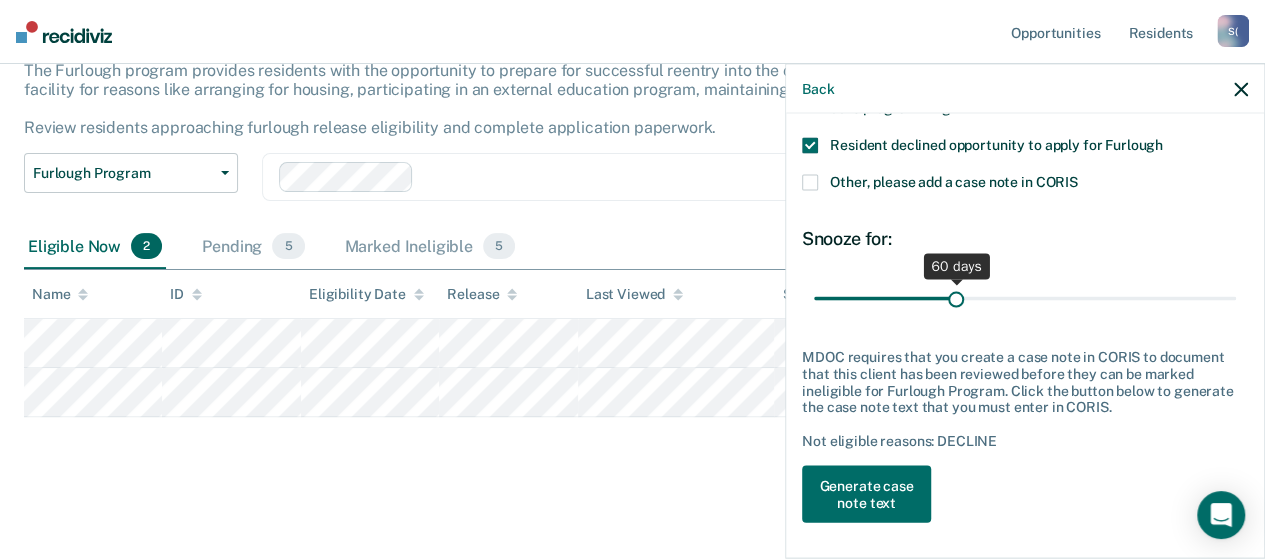 drag, startPoint x: 887, startPoint y: 292, endPoint x: 950, endPoint y: 305, distance: 64.327286 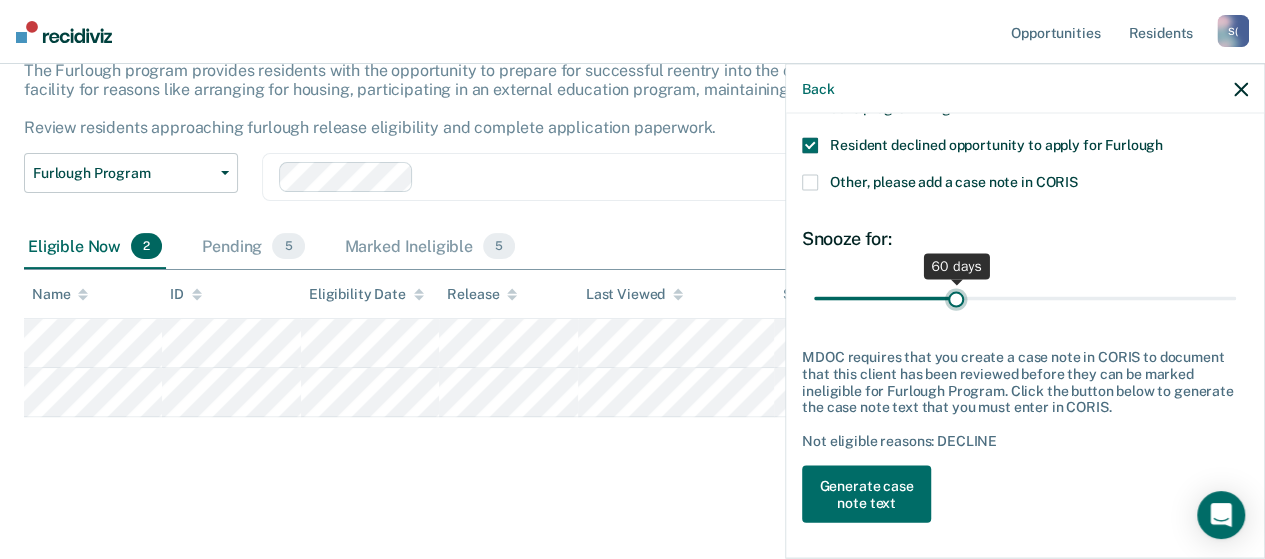 type on "60" 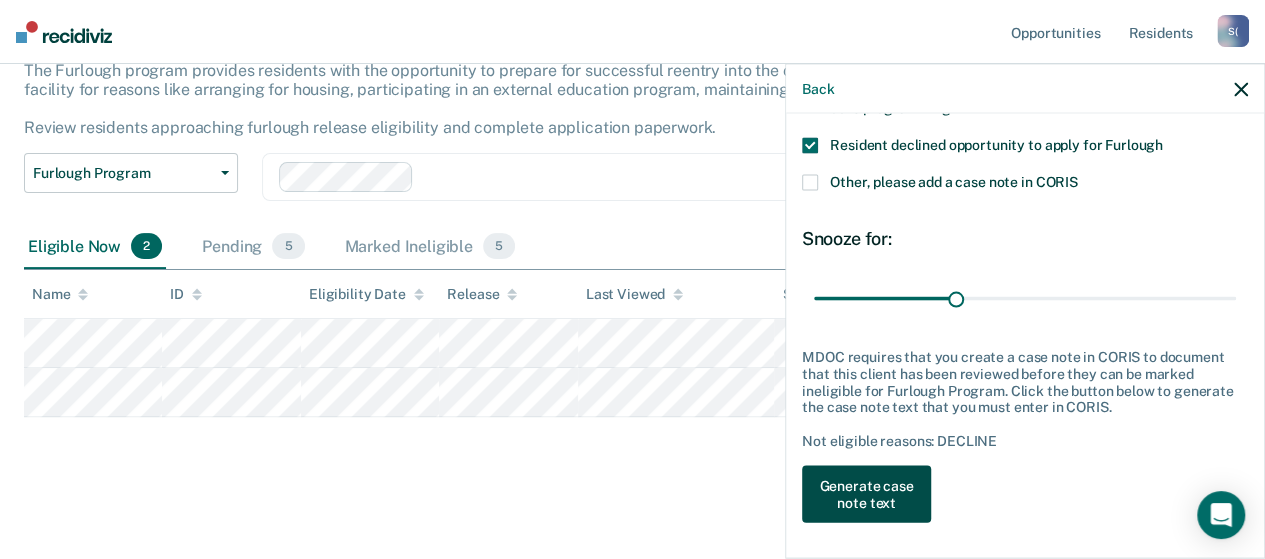 click on "Generate case note text" at bounding box center [866, 494] 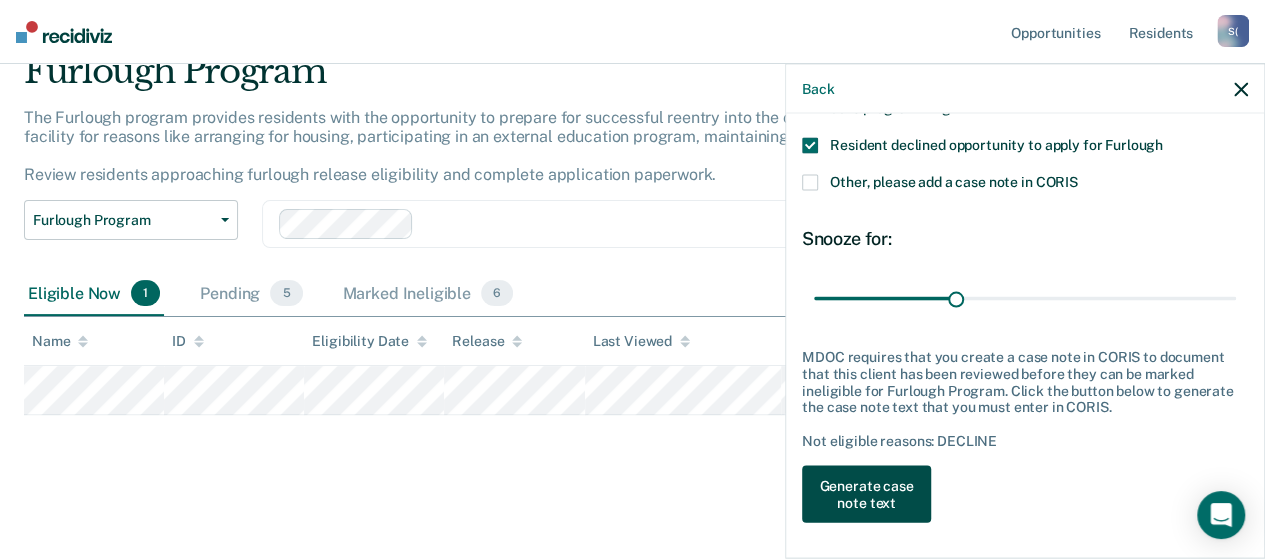 scroll, scrollTop: 86, scrollLeft: 0, axis: vertical 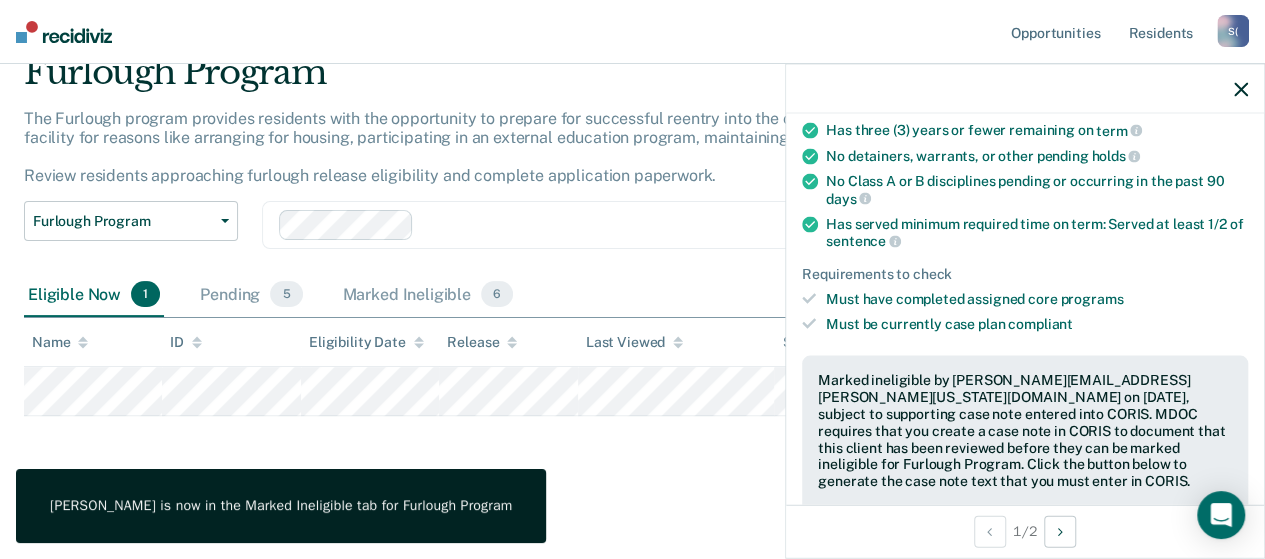 drag, startPoint x: 1232, startPoint y: 92, endPoint x: 1218, endPoint y: 99, distance: 15.652476 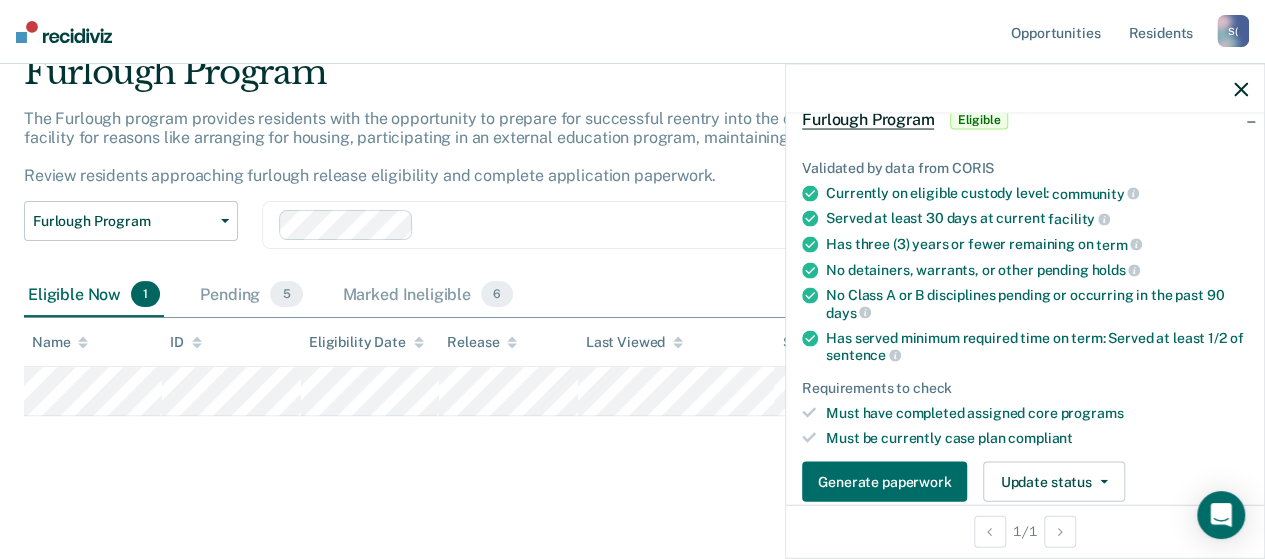 scroll, scrollTop: 200, scrollLeft: 0, axis: vertical 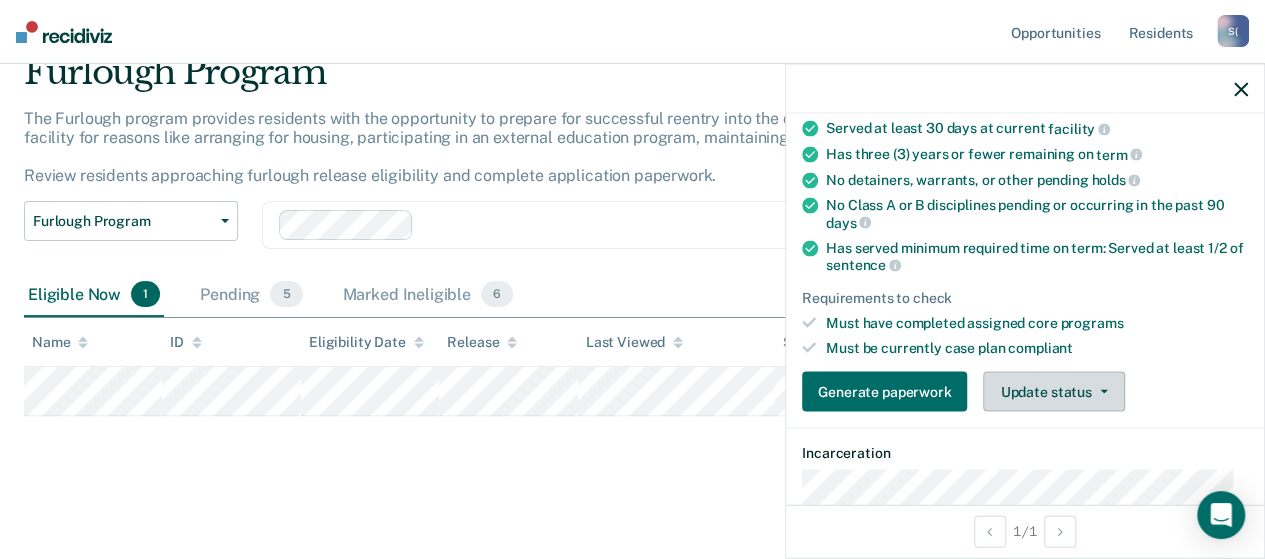 click 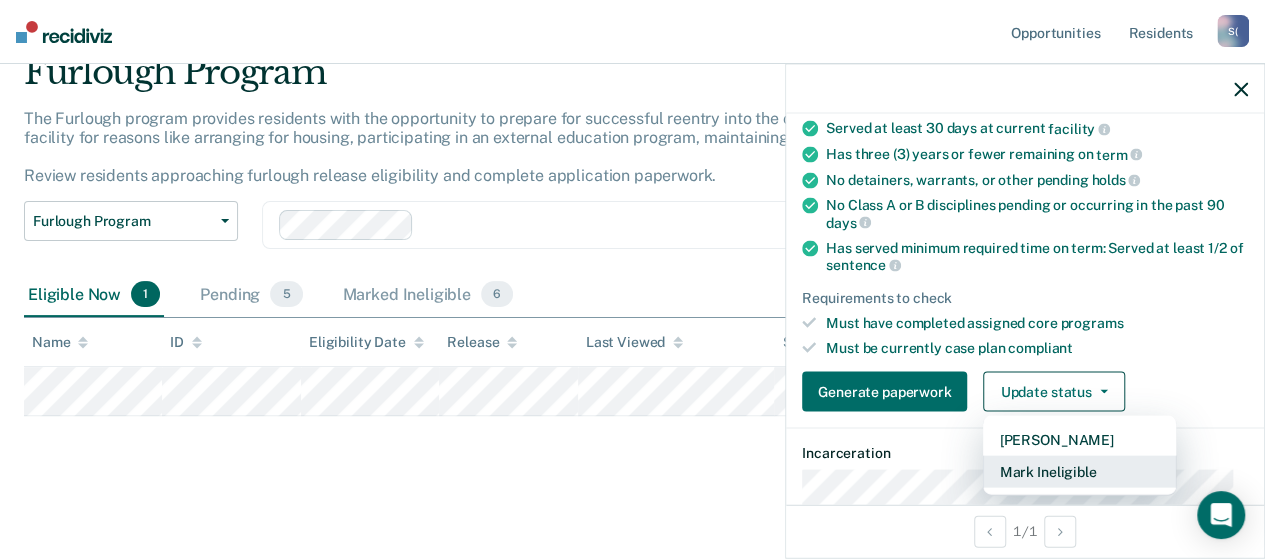 click on "Mark Ineligible" at bounding box center [1079, 472] 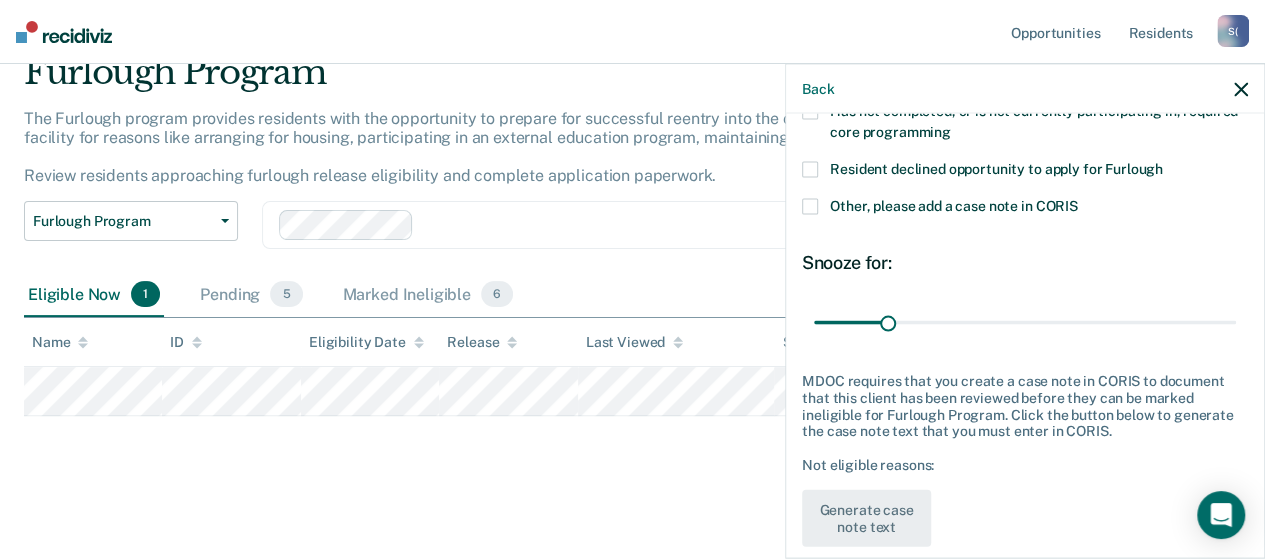 click at bounding box center (810, 170) 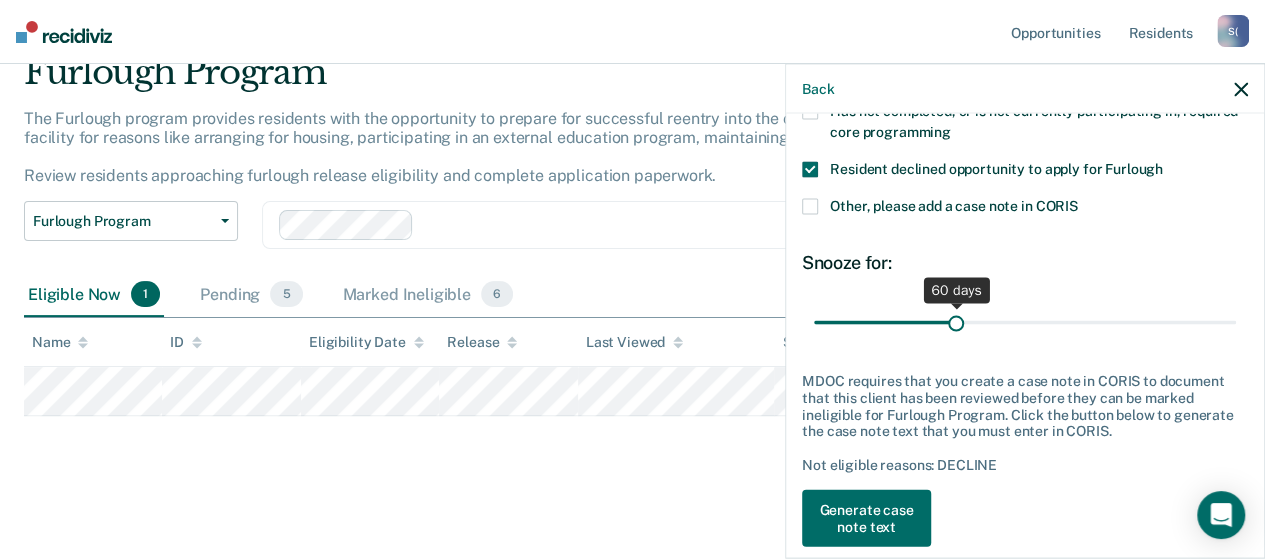 drag, startPoint x: 889, startPoint y: 320, endPoint x: 949, endPoint y: 330, distance: 60.827625 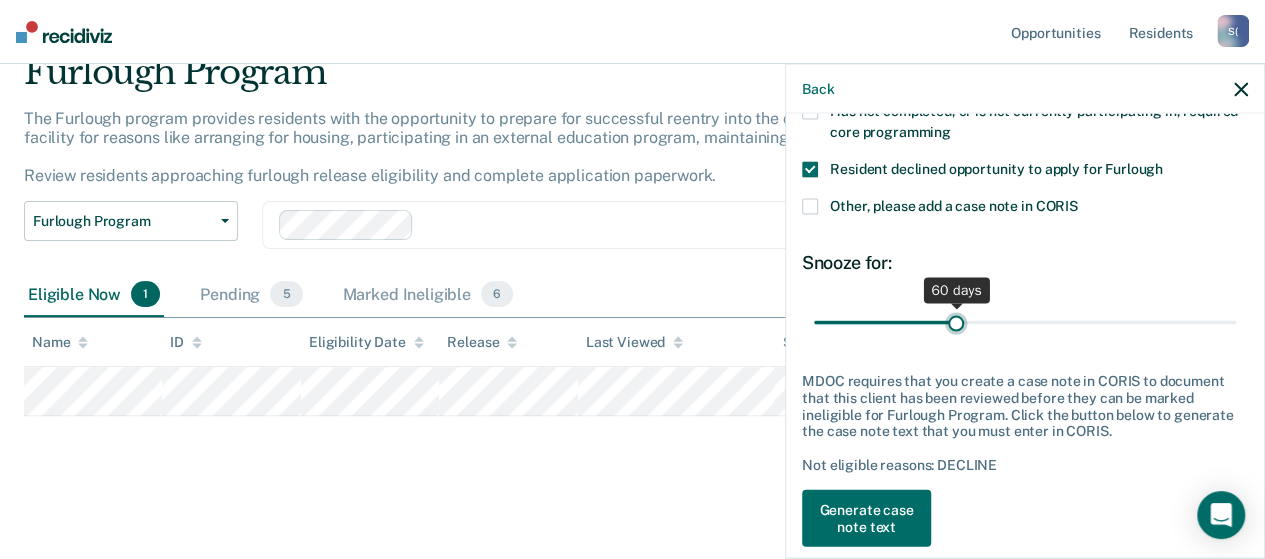 type on "60" 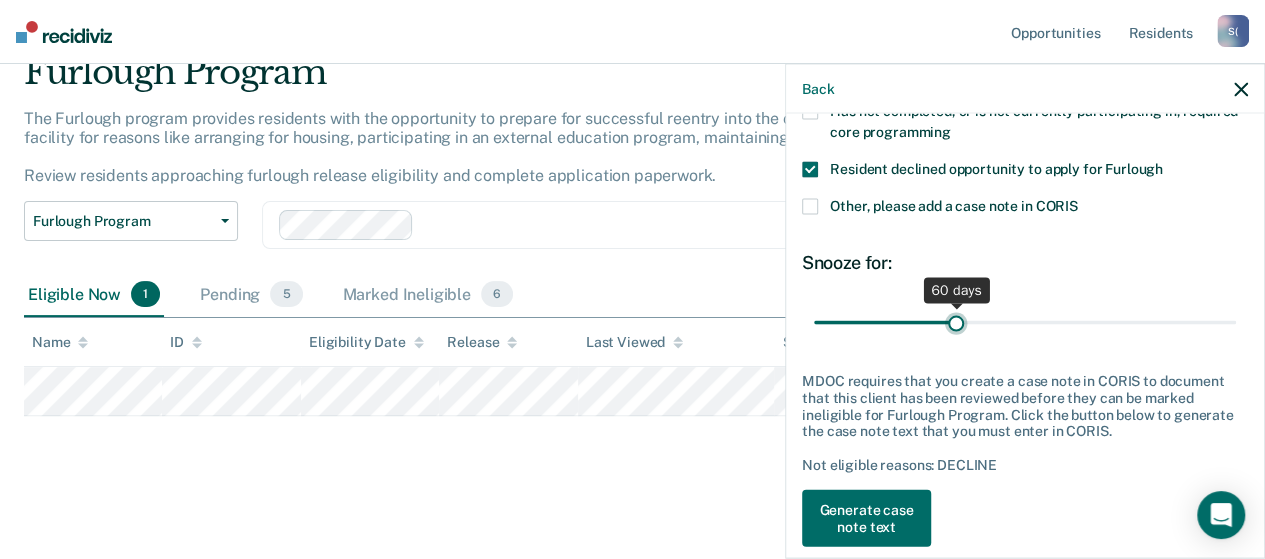 click at bounding box center [1025, 322] 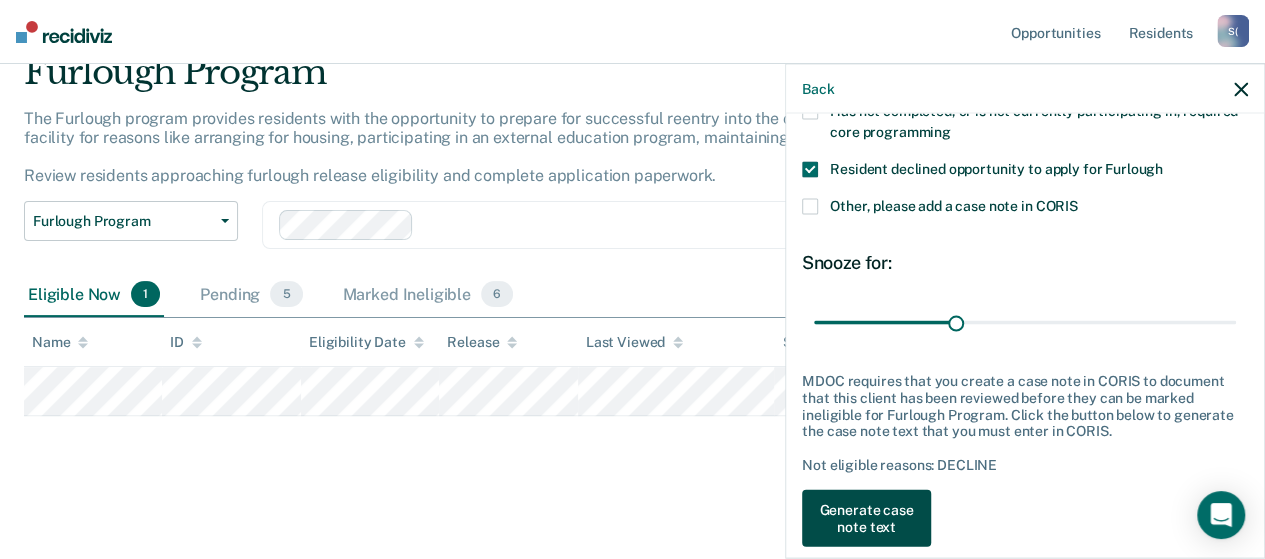 click on "Generate case note text" at bounding box center (866, 518) 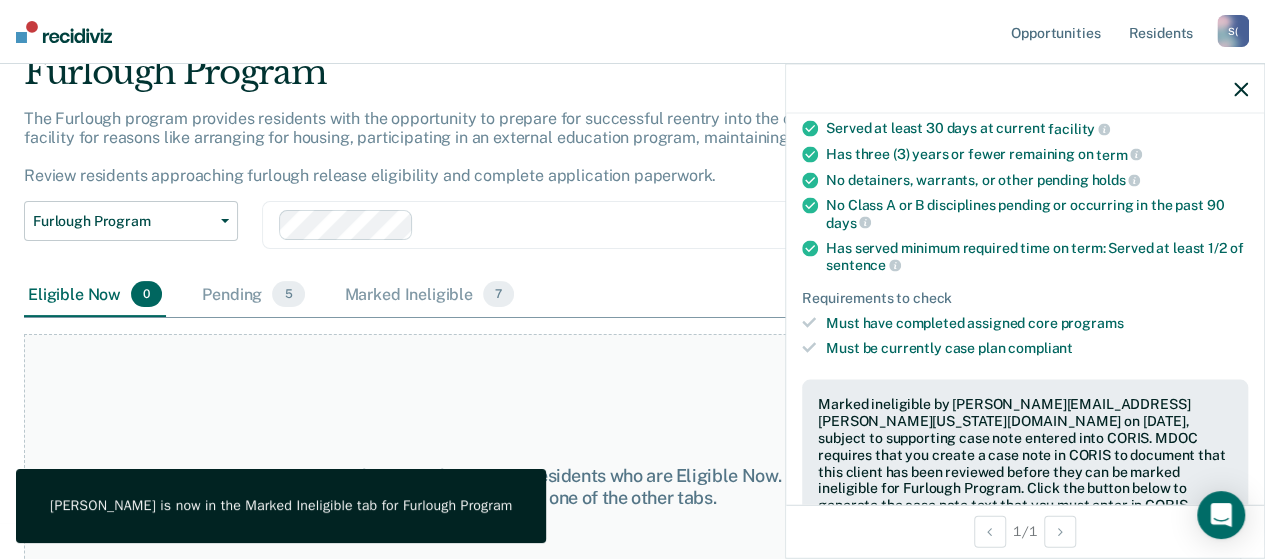 click 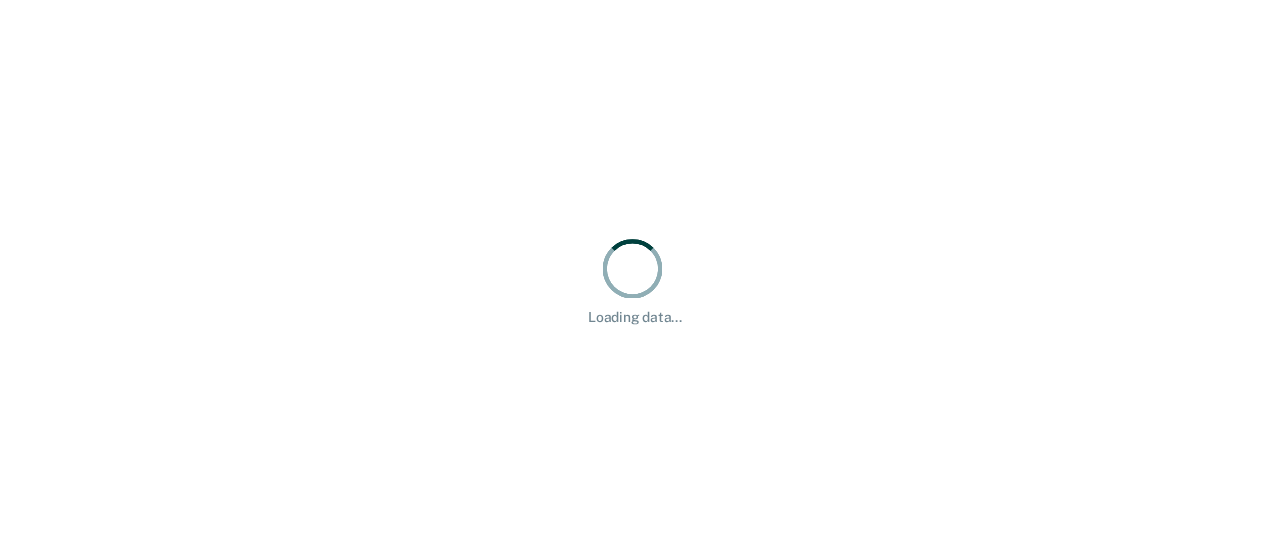 scroll, scrollTop: 0, scrollLeft: 0, axis: both 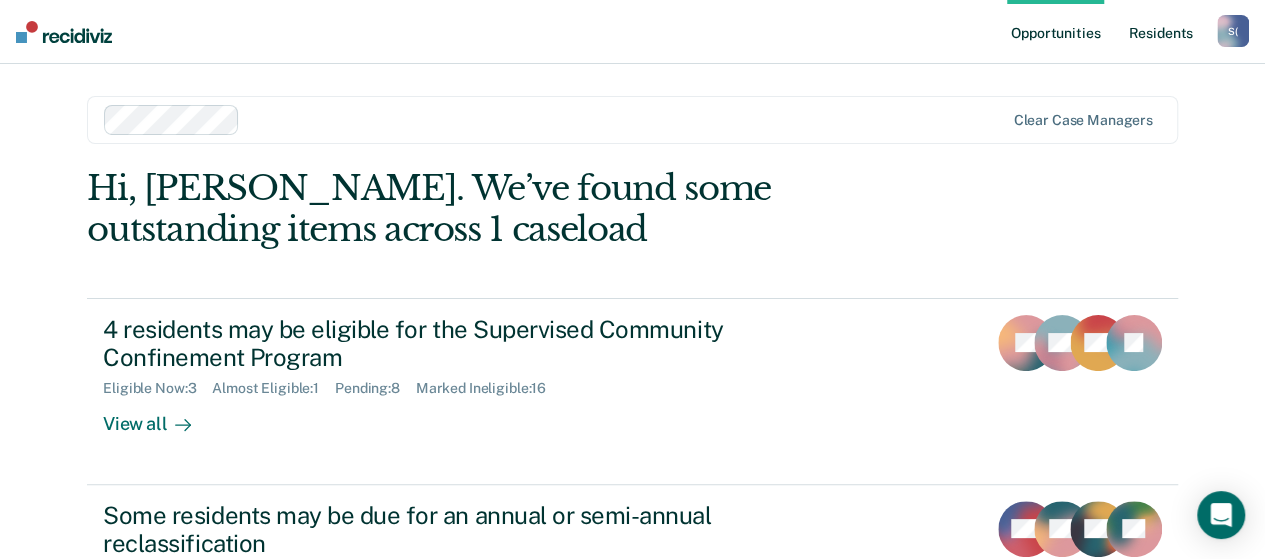 click on "Resident s" at bounding box center [1160, 32] 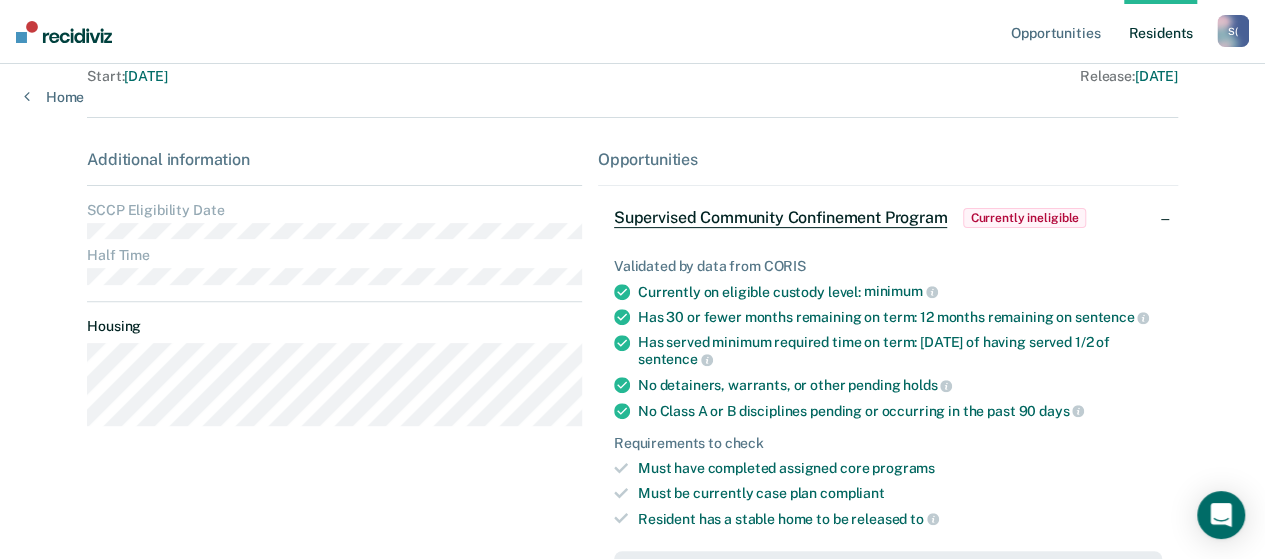 scroll, scrollTop: 209, scrollLeft: 0, axis: vertical 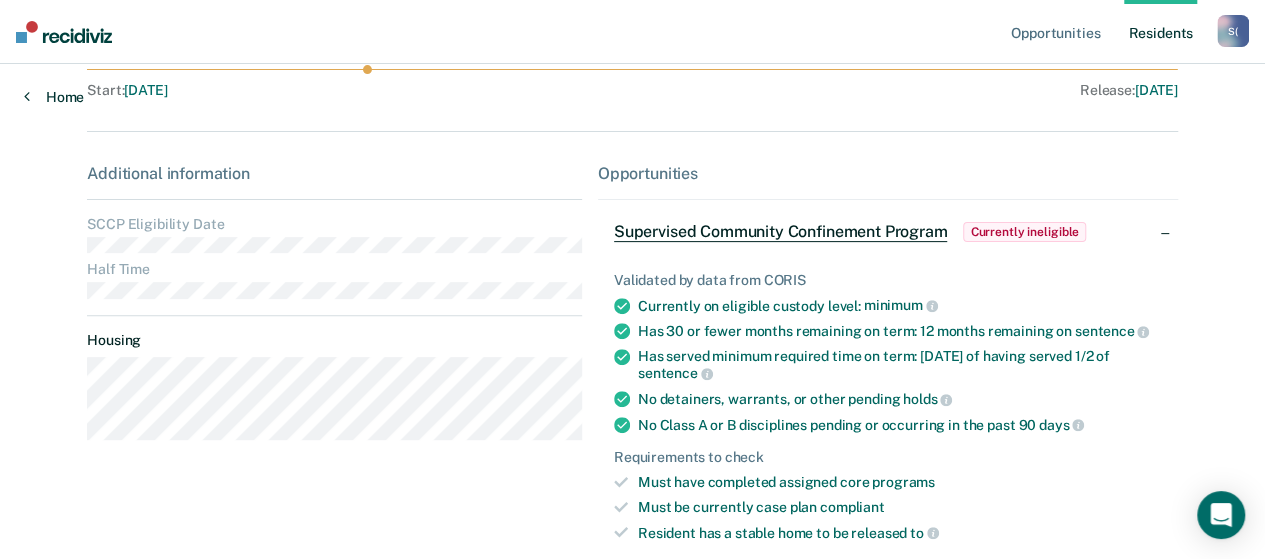 click on "Home" at bounding box center (54, 97) 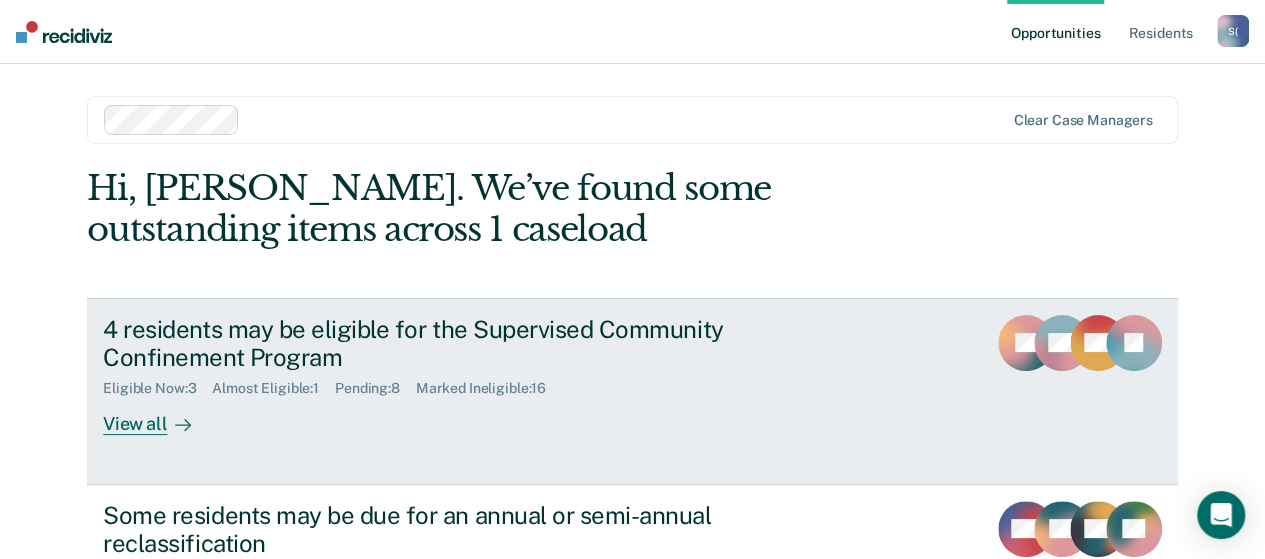 click on "View all" at bounding box center [159, 416] 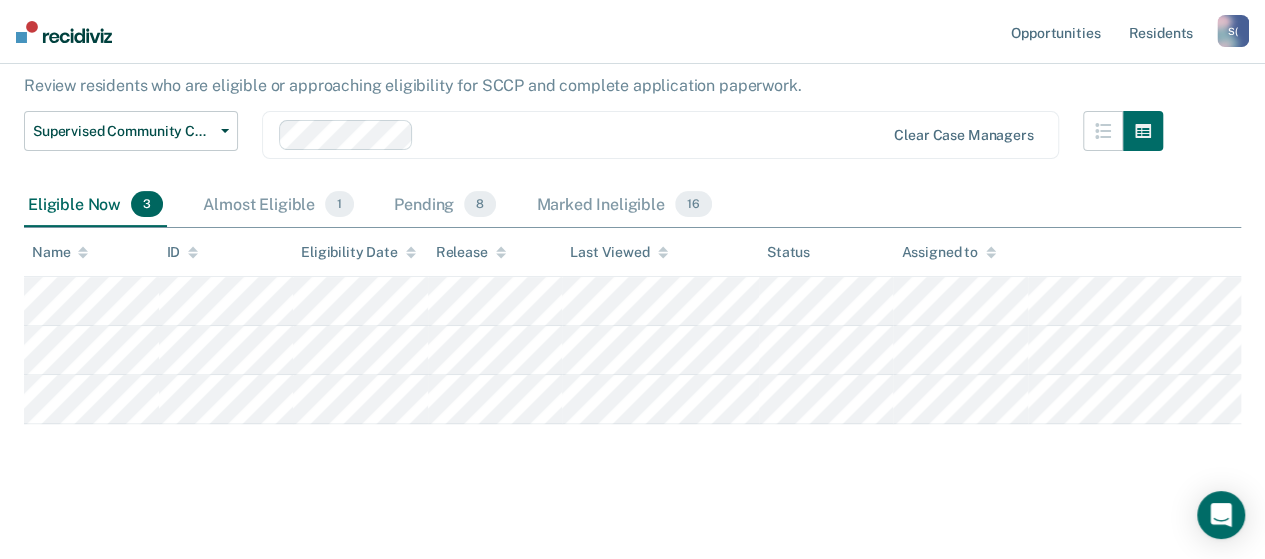 scroll, scrollTop: 184, scrollLeft: 0, axis: vertical 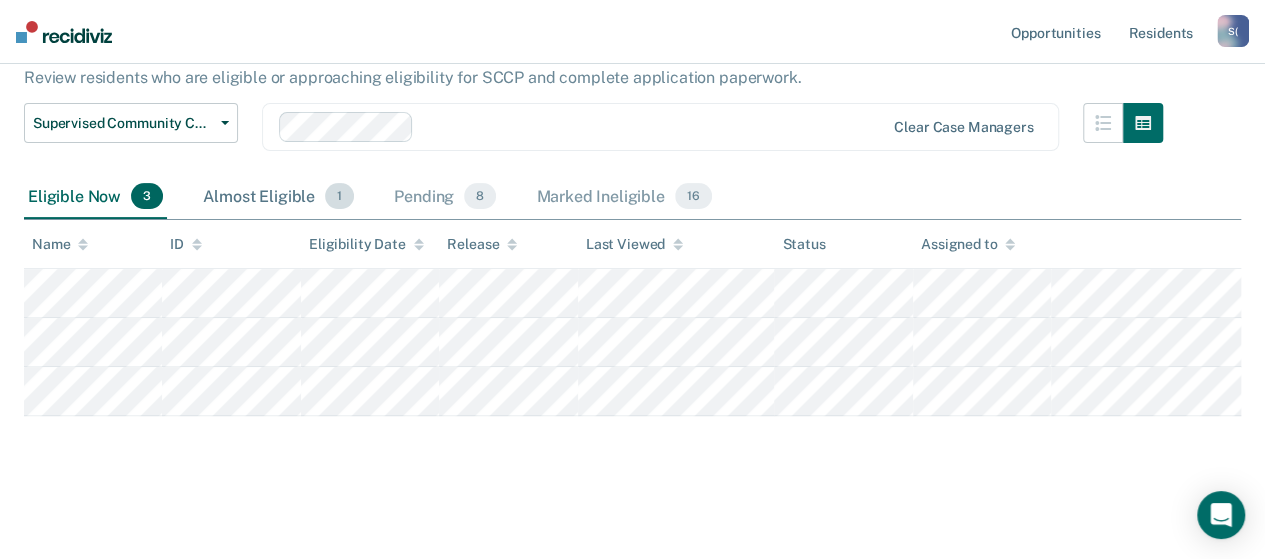 click on "Almost Eligible 1" at bounding box center (278, 197) 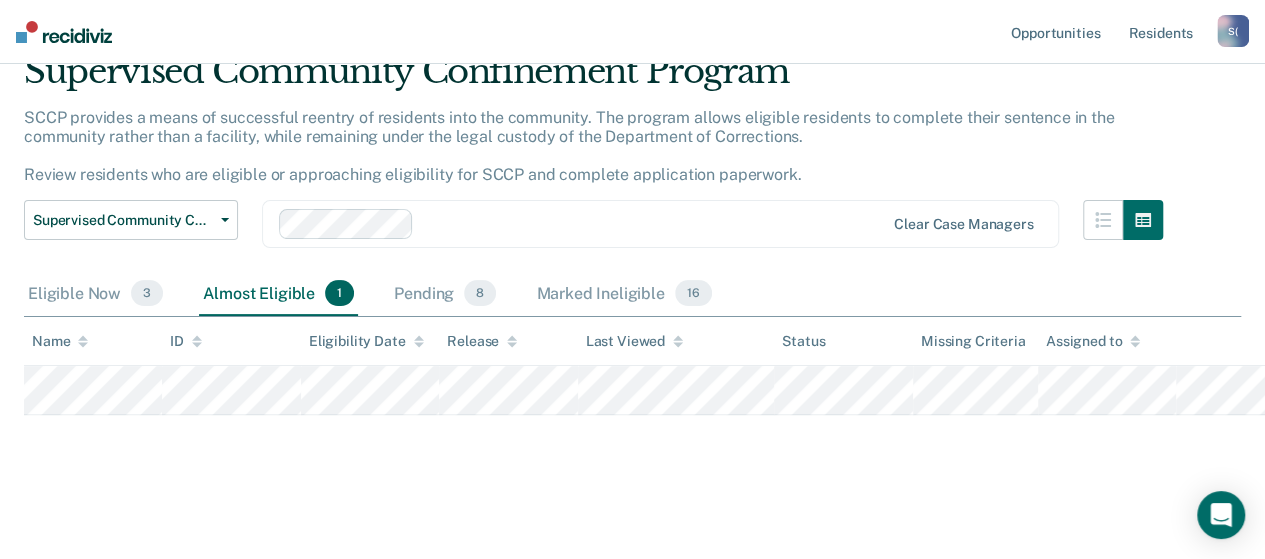 scroll, scrollTop: 129, scrollLeft: 0, axis: vertical 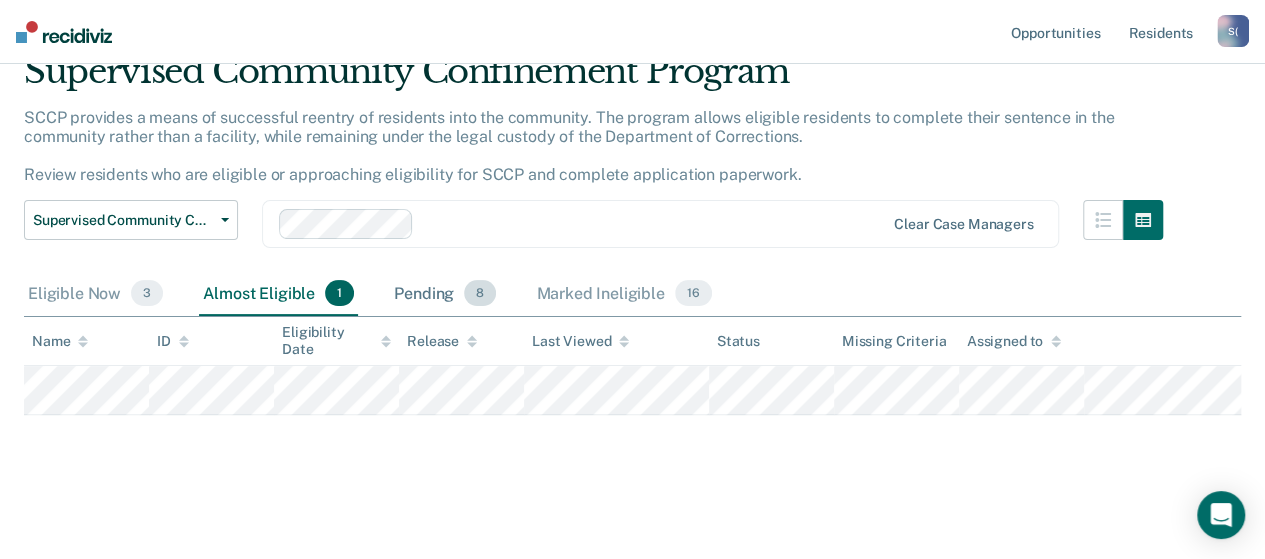 click on "Pending 8" at bounding box center [445, 294] 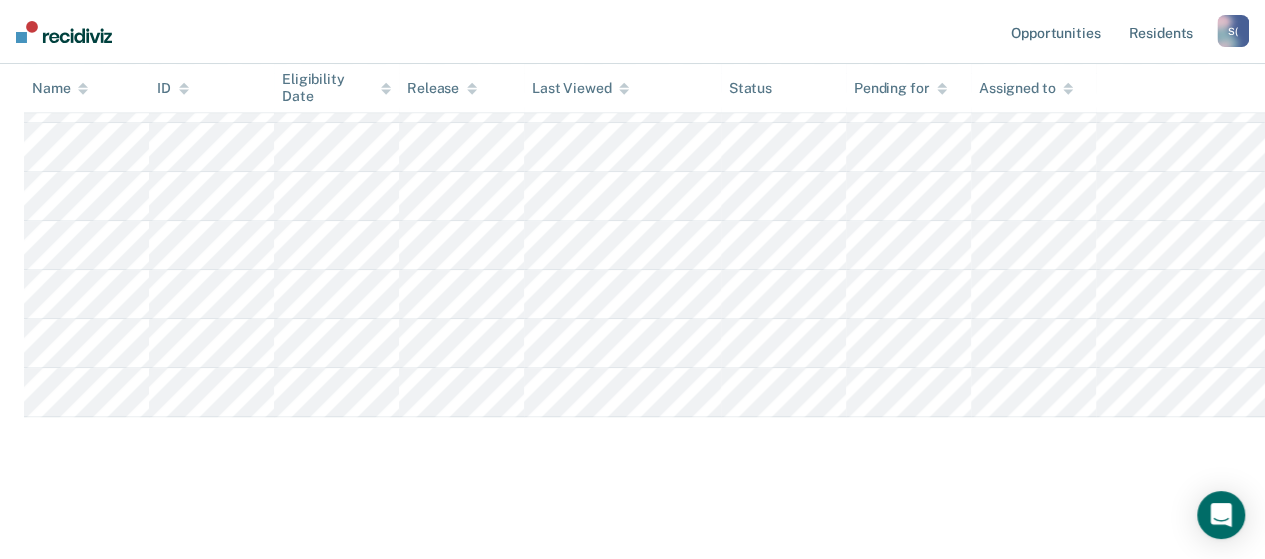 scroll, scrollTop: 0, scrollLeft: 0, axis: both 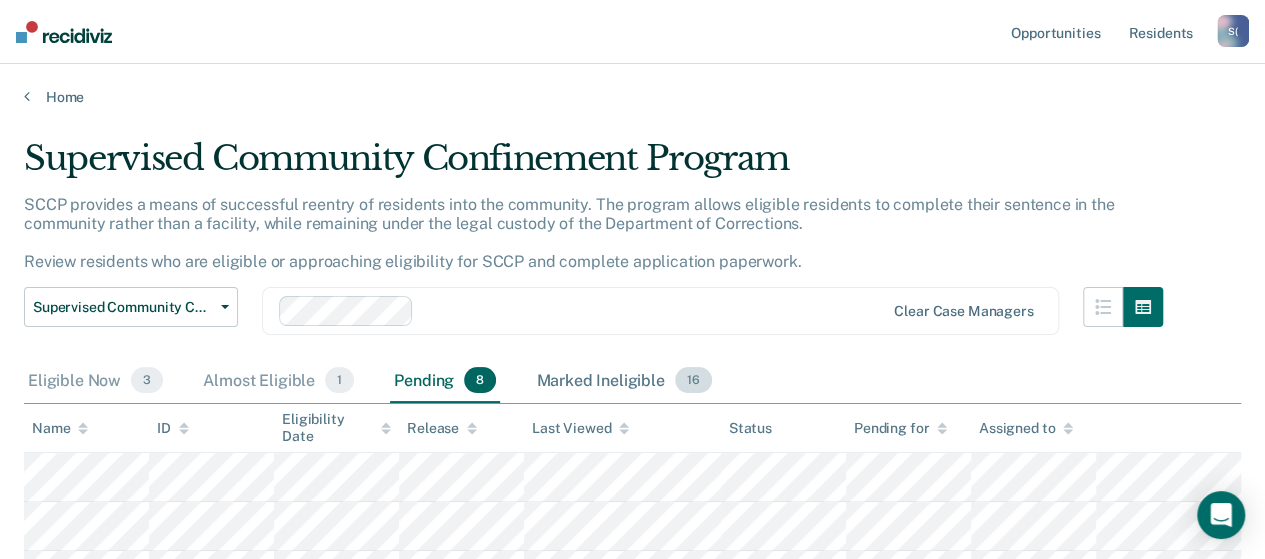 click on "Marked Ineligible 16" at bounding box center [623, 381] 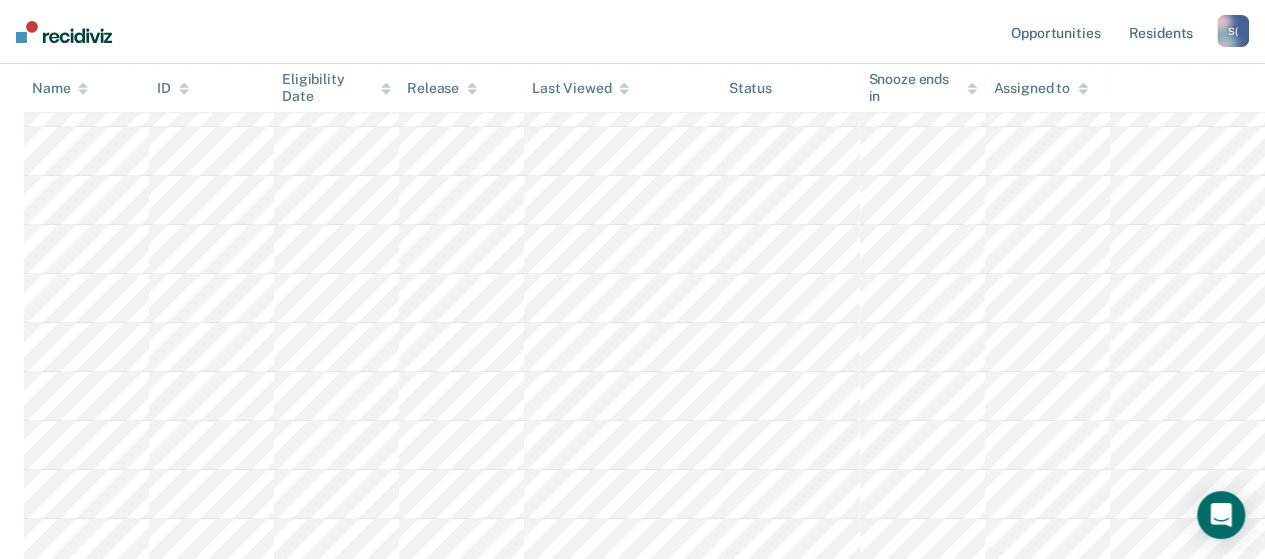 scroll, scrollTop: 700, scrollLeft: 0, axis: vertical 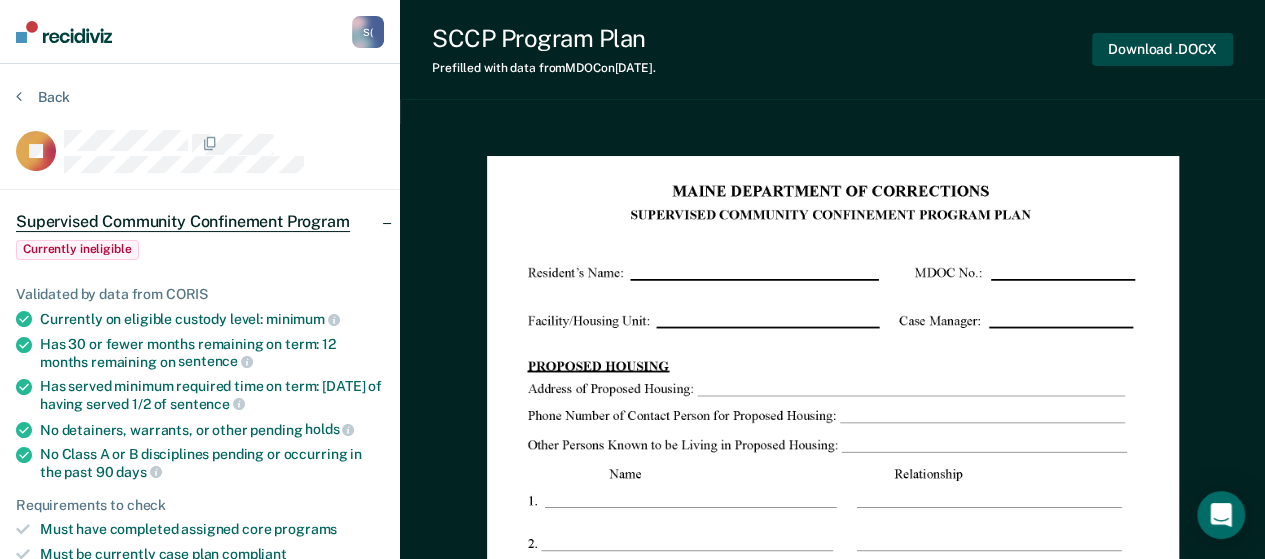 click on "Download .DOCX" at bounding box center (1162, 49) 